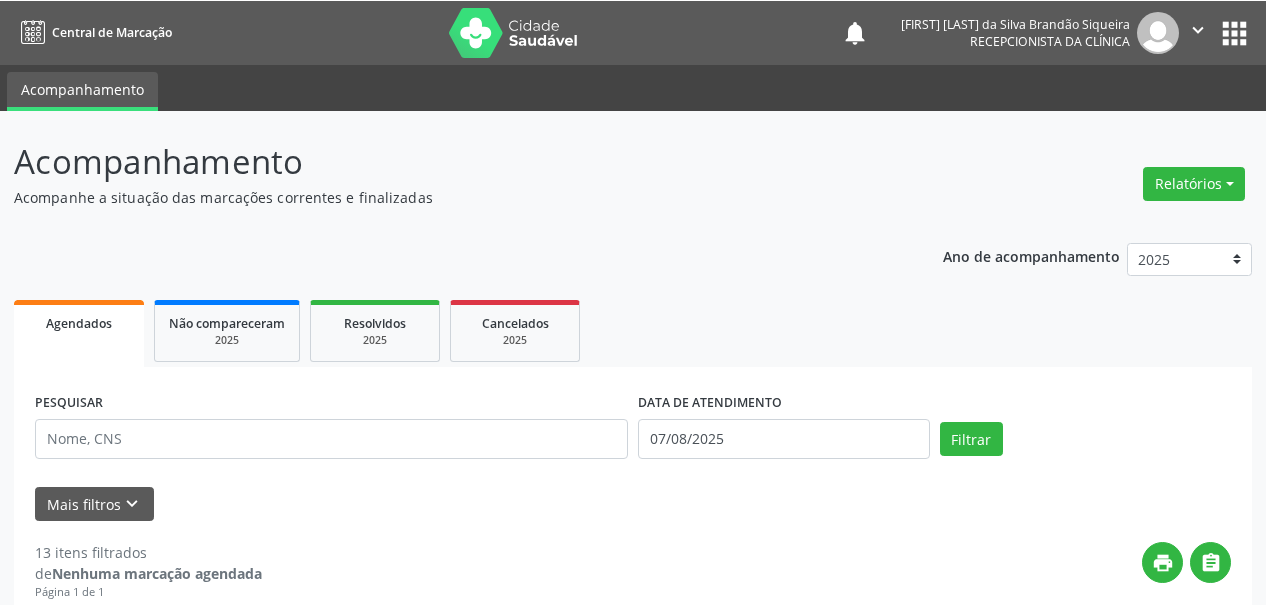 scroll, scrollTop: 0, scrollLeft: 0, axis: both 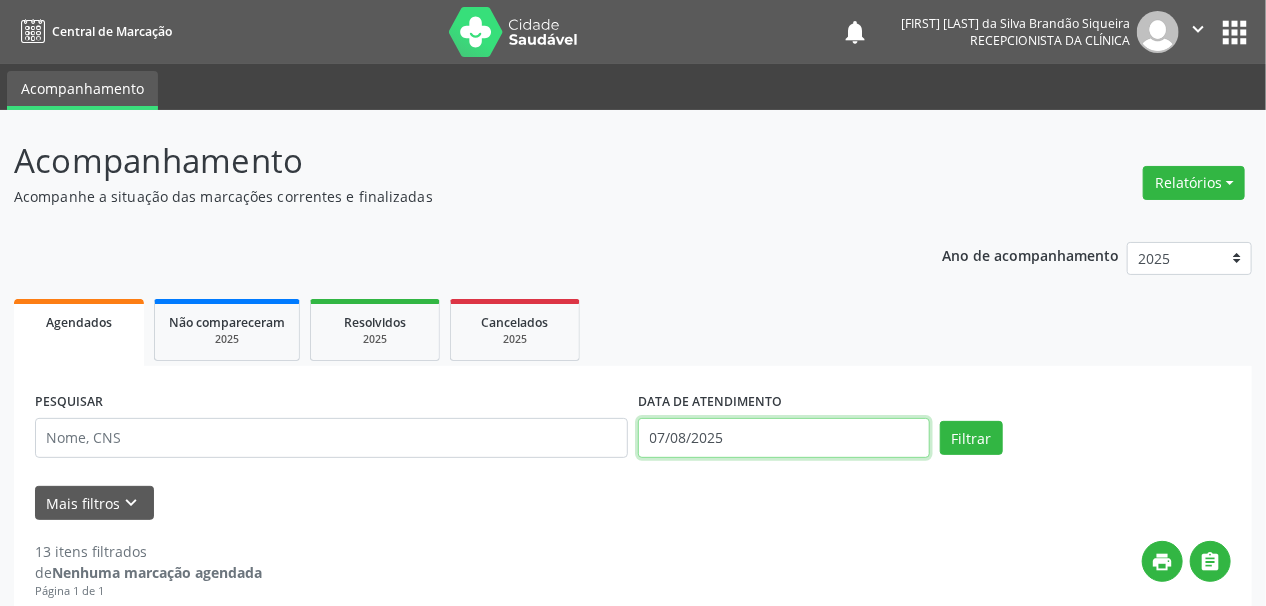 click on "07/08/2025" at bounding box center (784, 438) 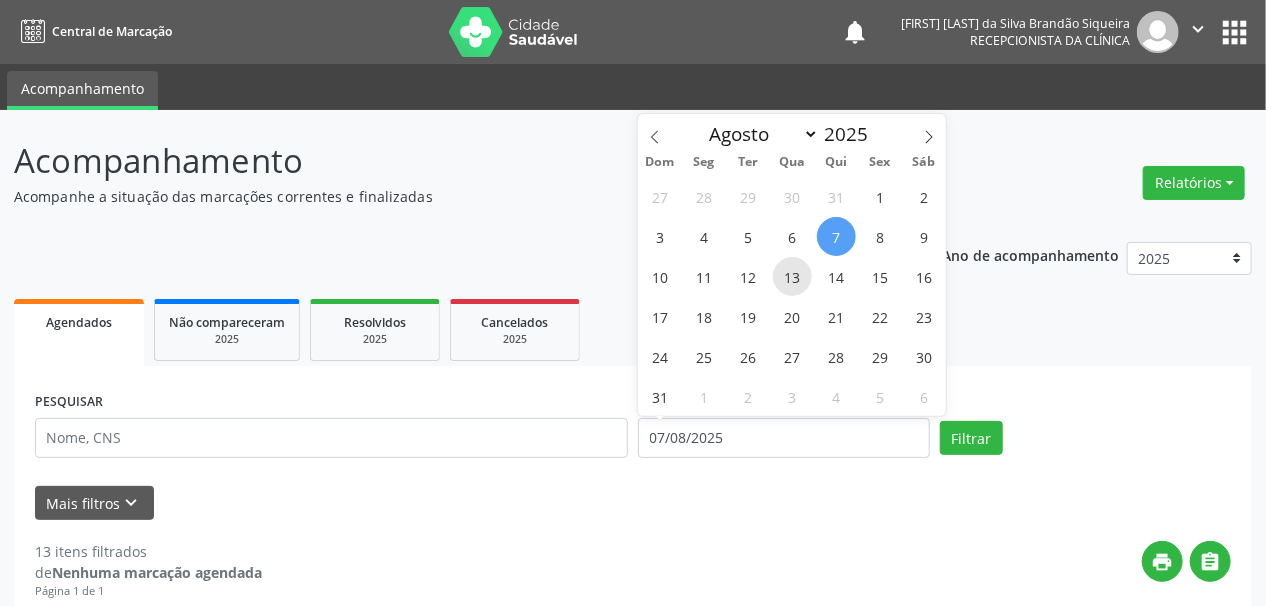 click on "13" at bounding box center [792, 276] 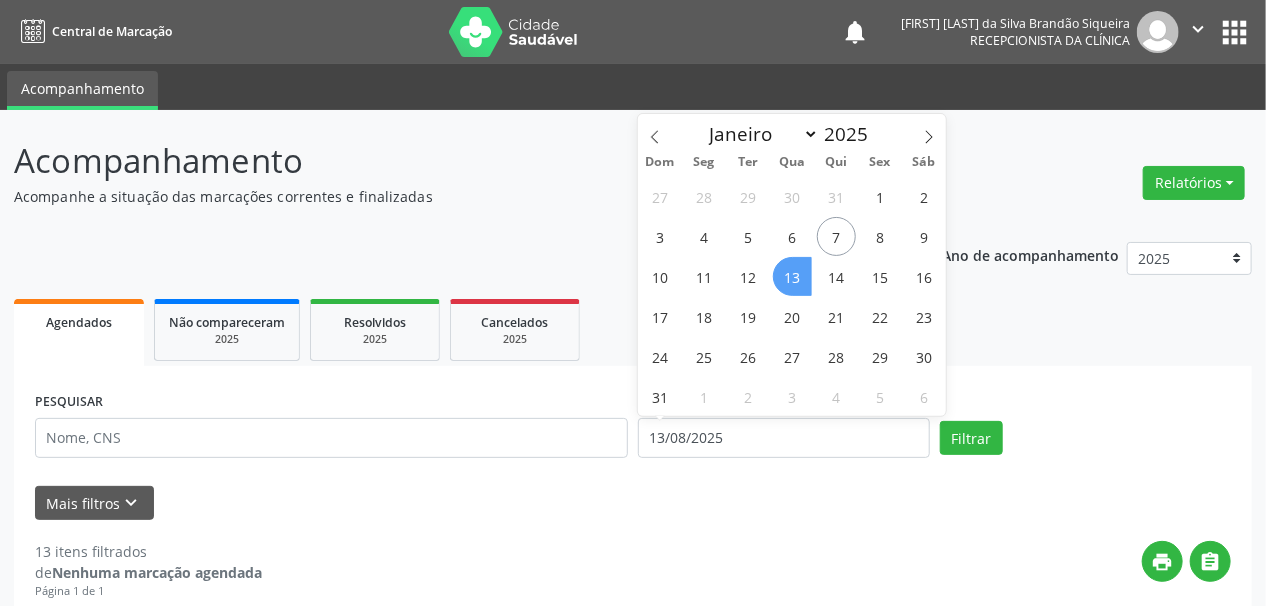 click on "13" at bounding box center (792, 276) 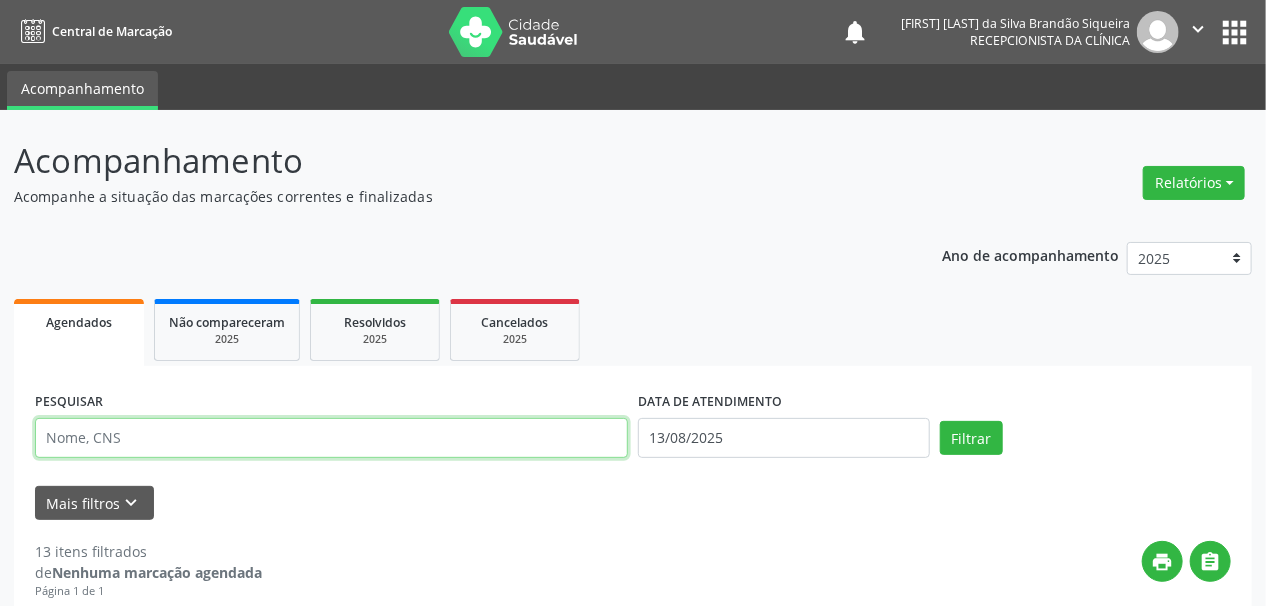 click at bounding box center [331, 438] 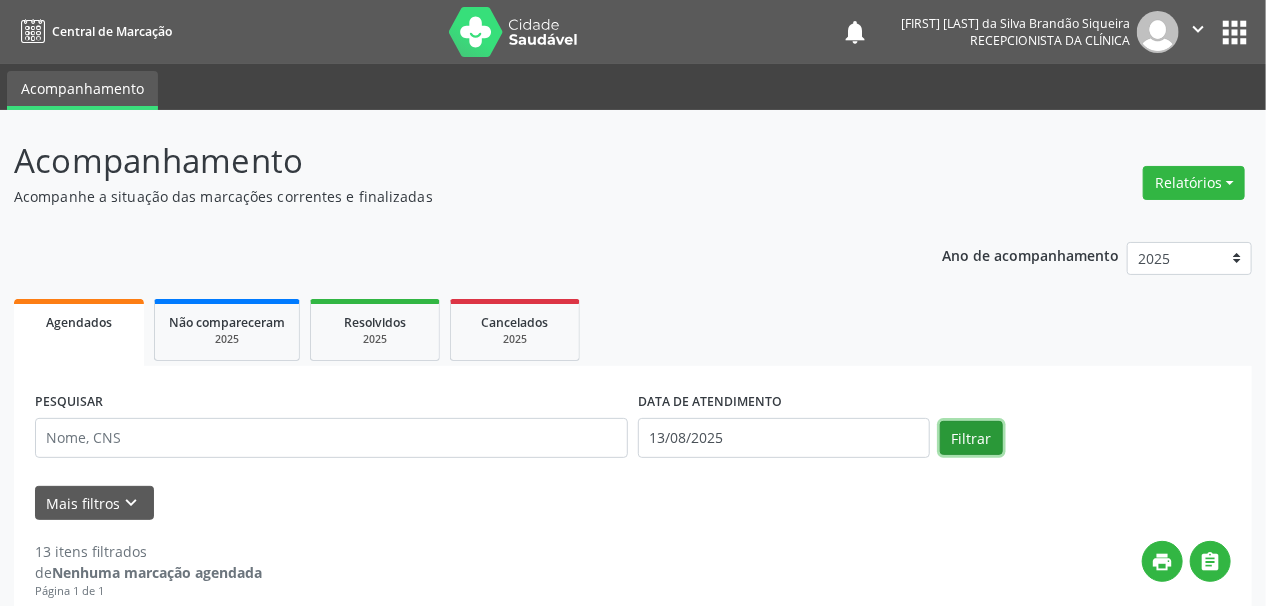 click on "Filtrar" at bounding box center (971, 438) 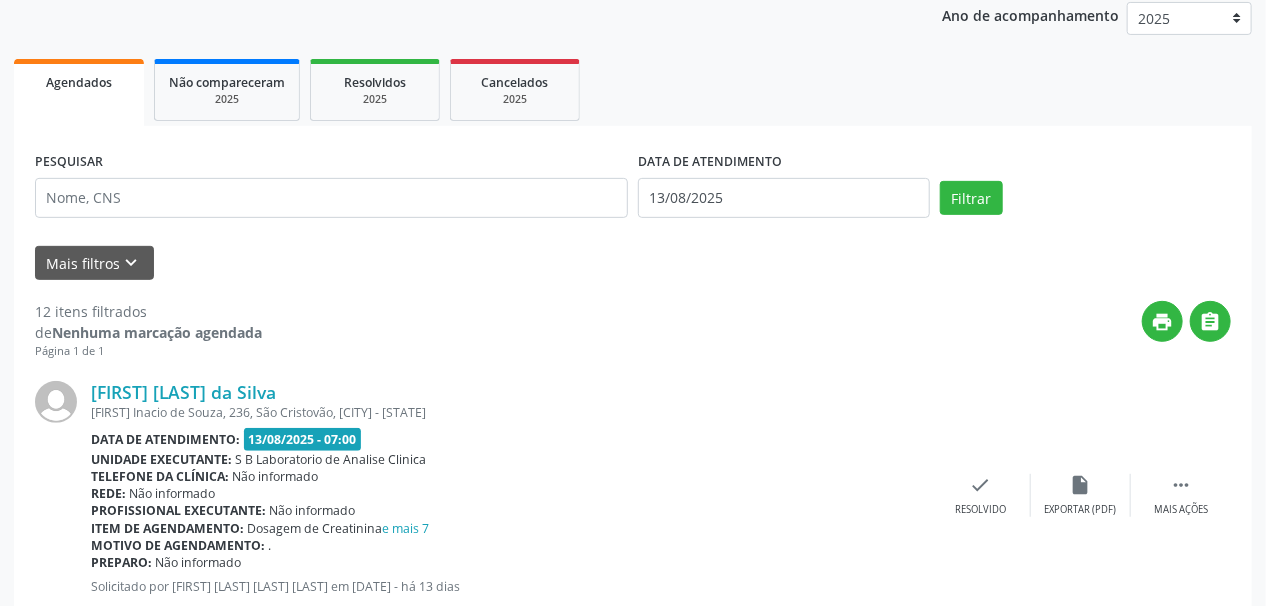 scroll, scrollTop: 480, scrollLeft: 0, axis: vertical 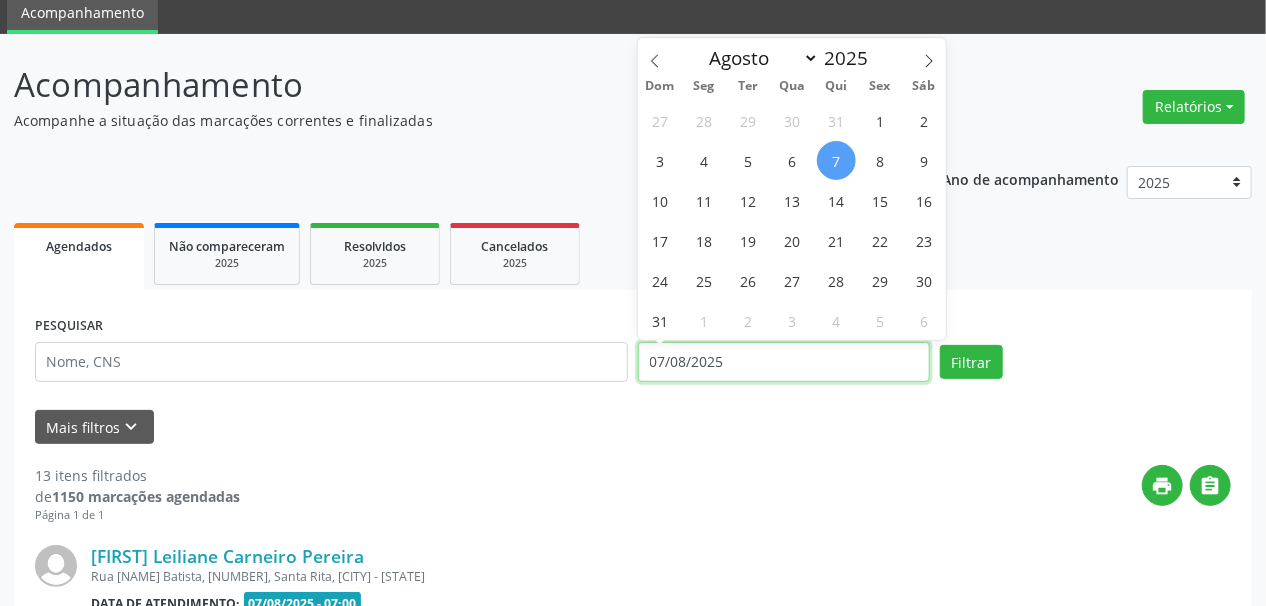 click on "07/08/2025" at bounding box center [784, 362] 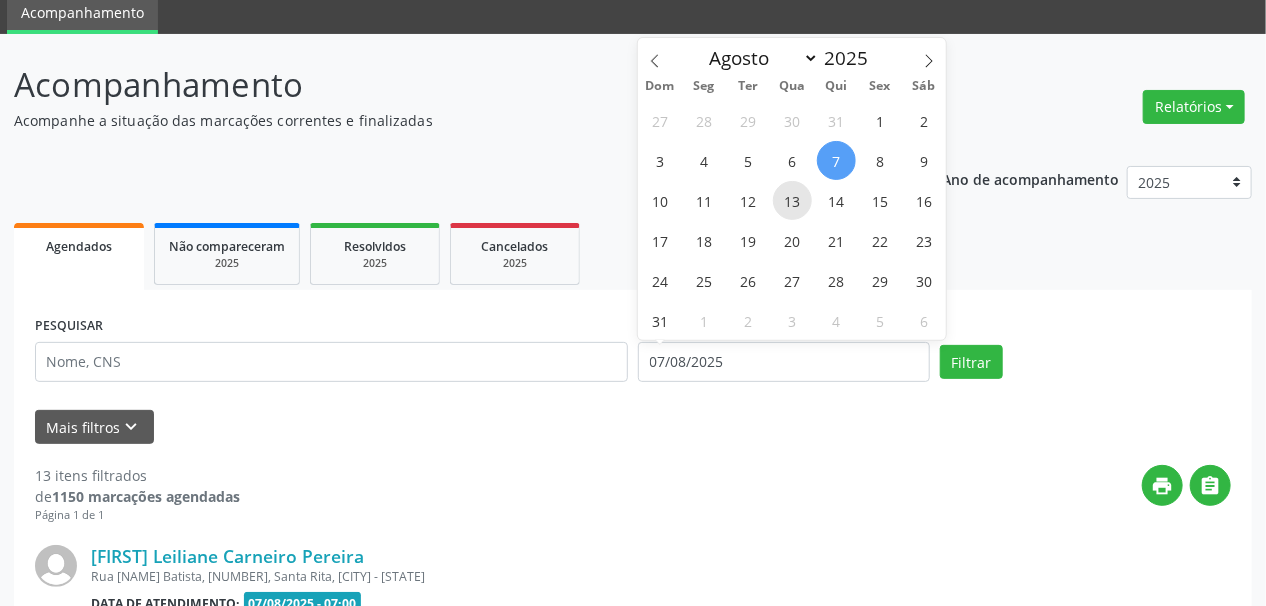 click on "13" at bounding box center (792, 200) 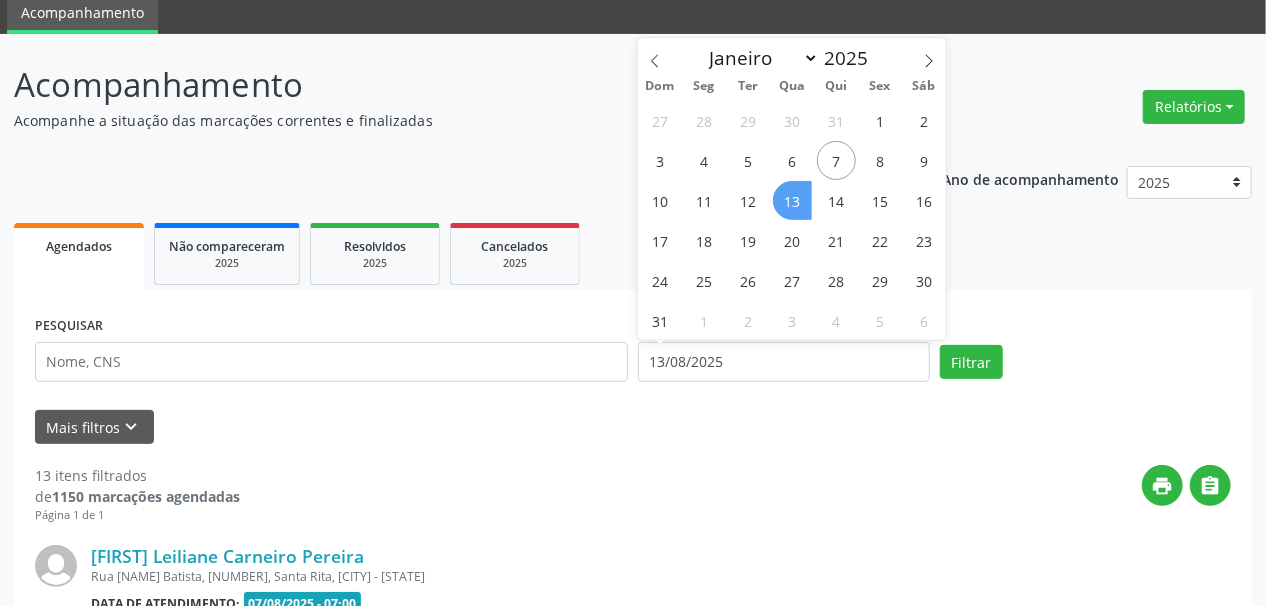 click on "13" at bounding box center [792, 200] 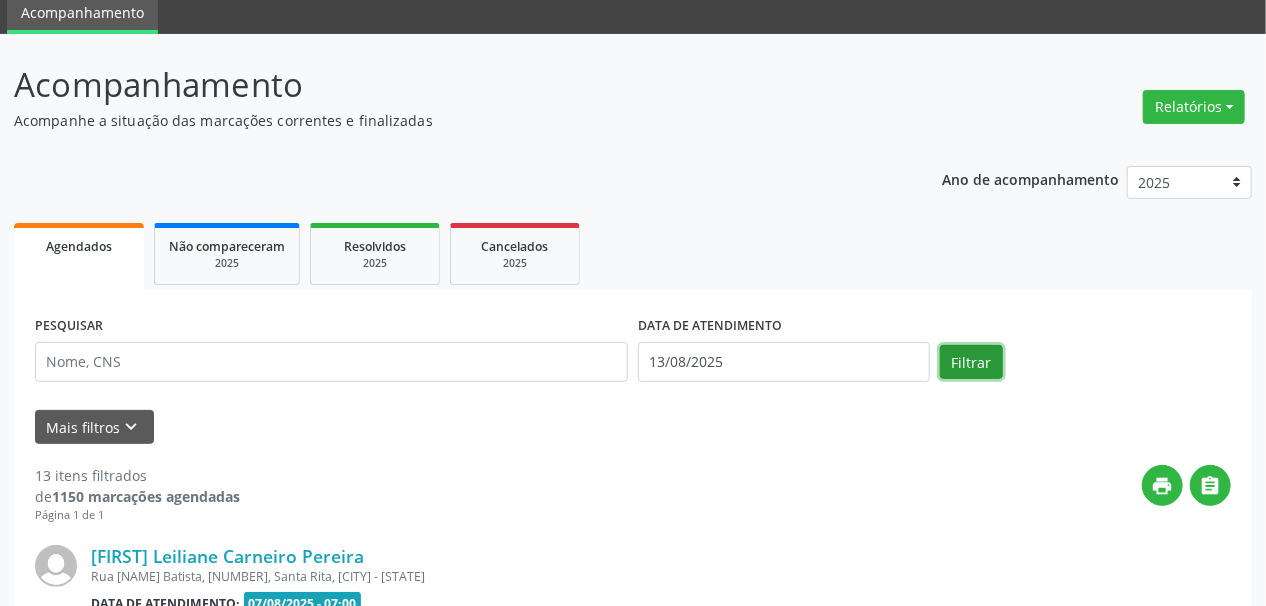 click on "Filtrar" at bounding box center (971, 362) 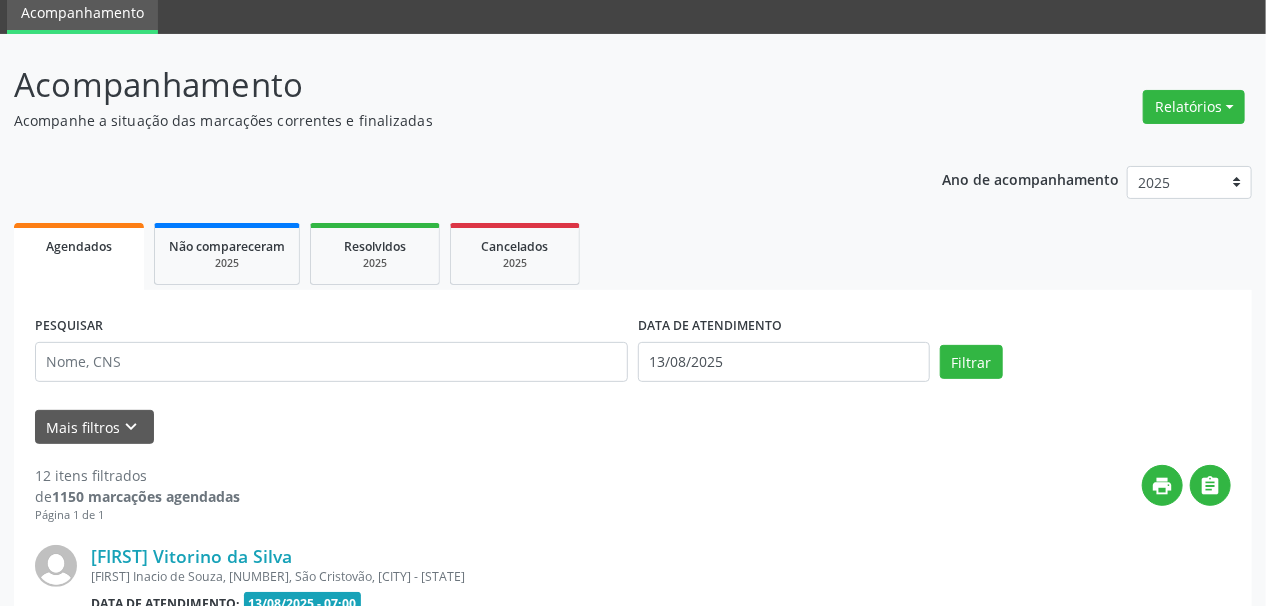 scroll, scrollTop: 316, scrollLeft: 0, axis: vertical 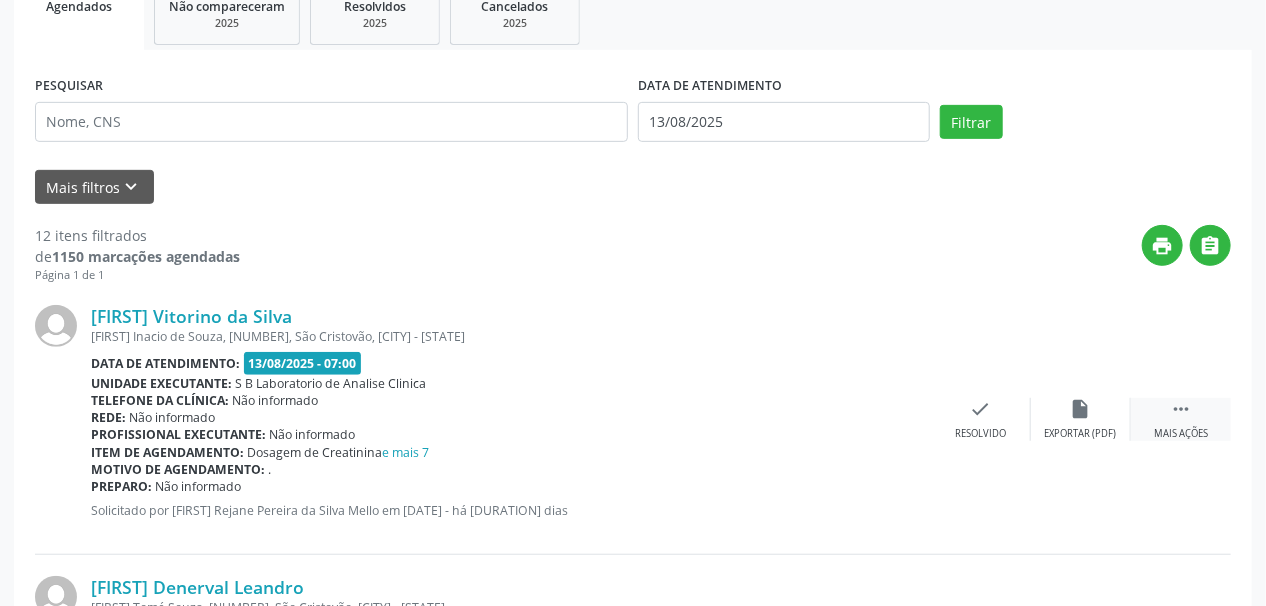 click on "" at bounding box center (1181, 409) 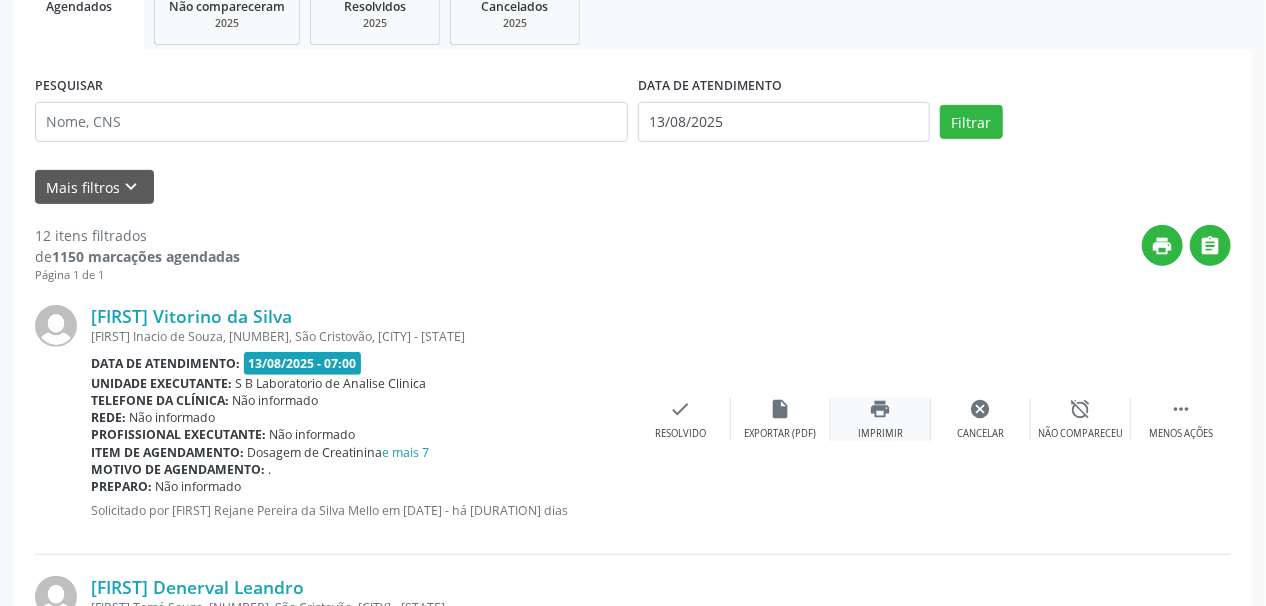 click on "print" at bounding box center [881, 409] 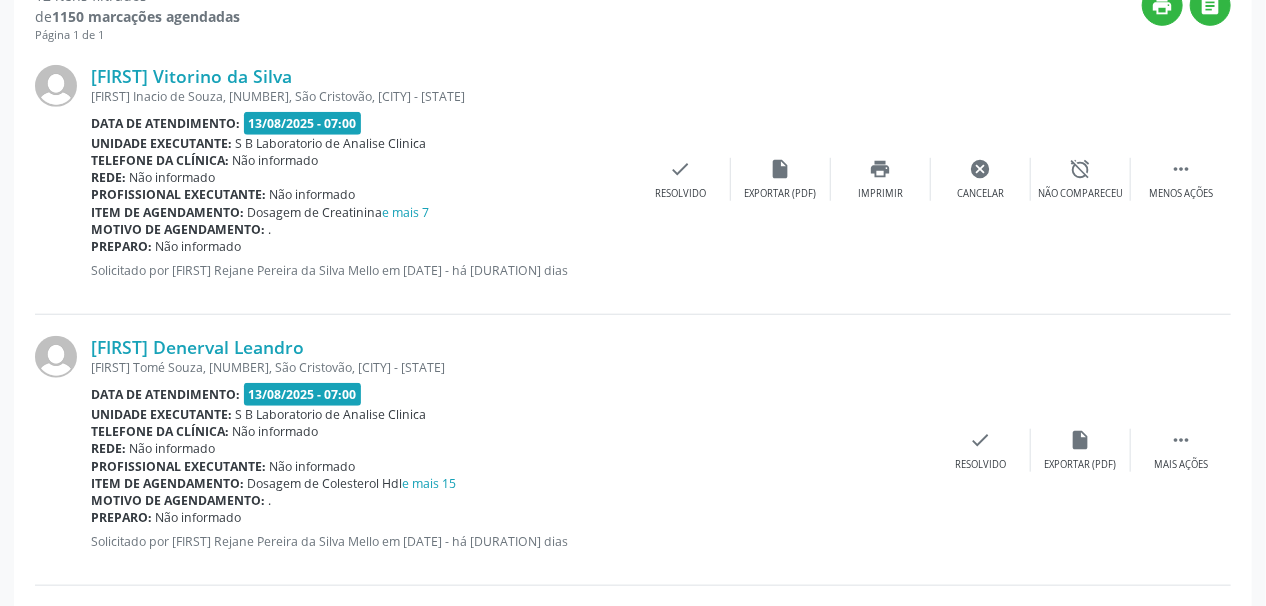 scroll, scrollTop: 636, scrollLeft: 0, axis: vertical 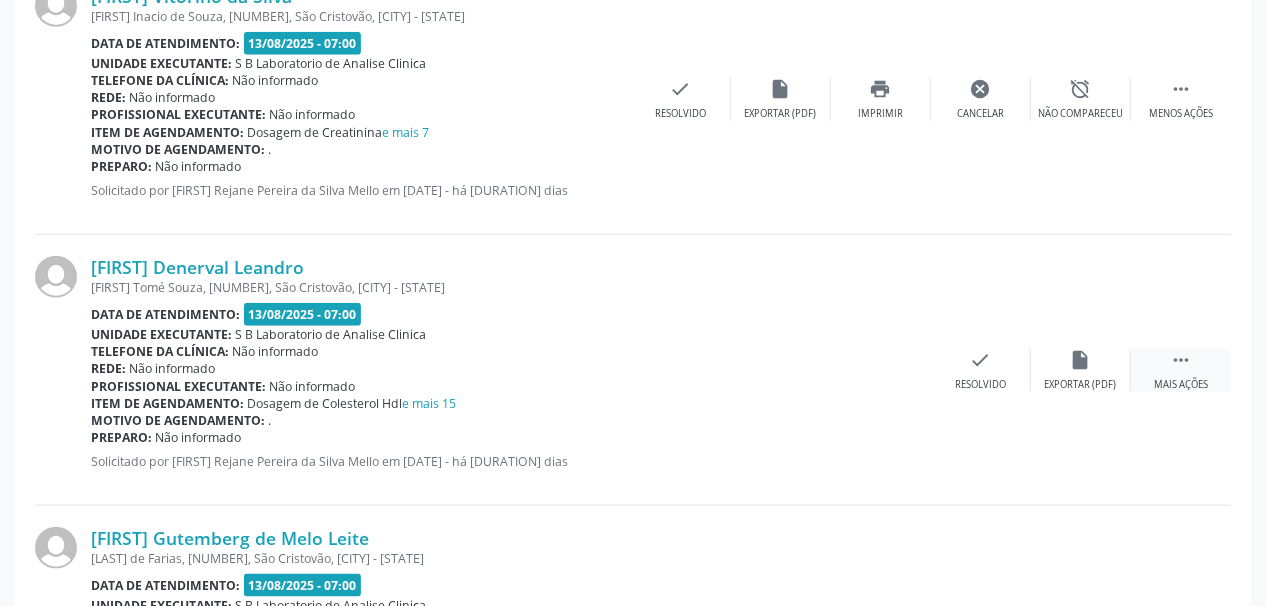 click on "
Mais ações" at bounding box center (1181, 370) 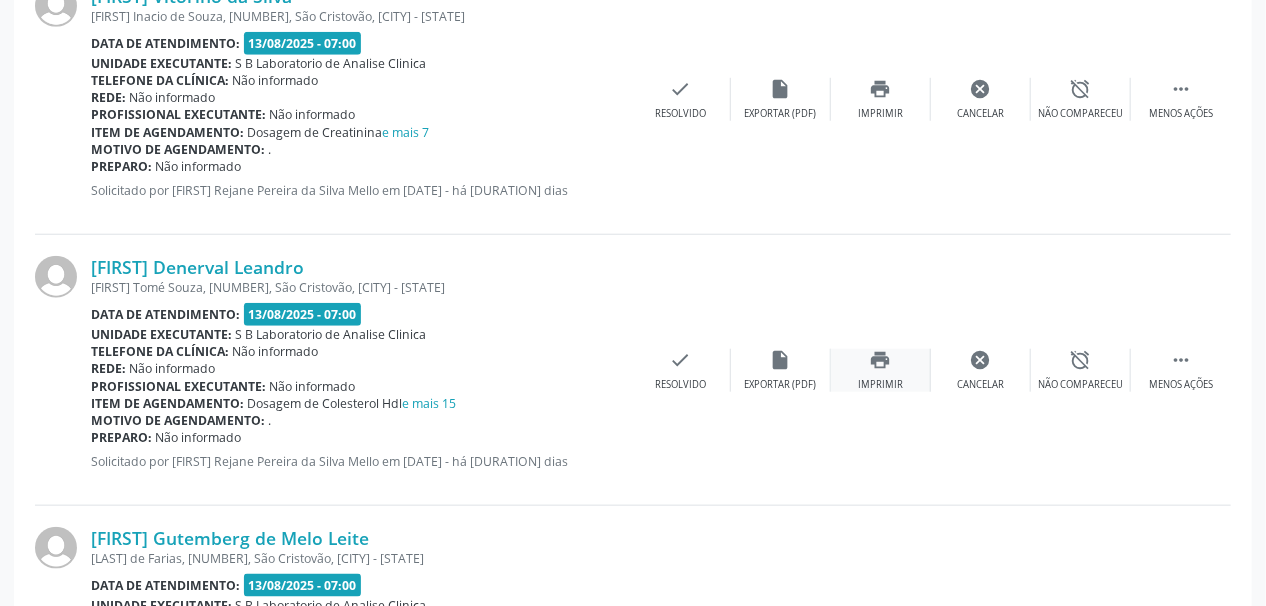 click on "print
Imprimir" at bounding box center (881, 370) 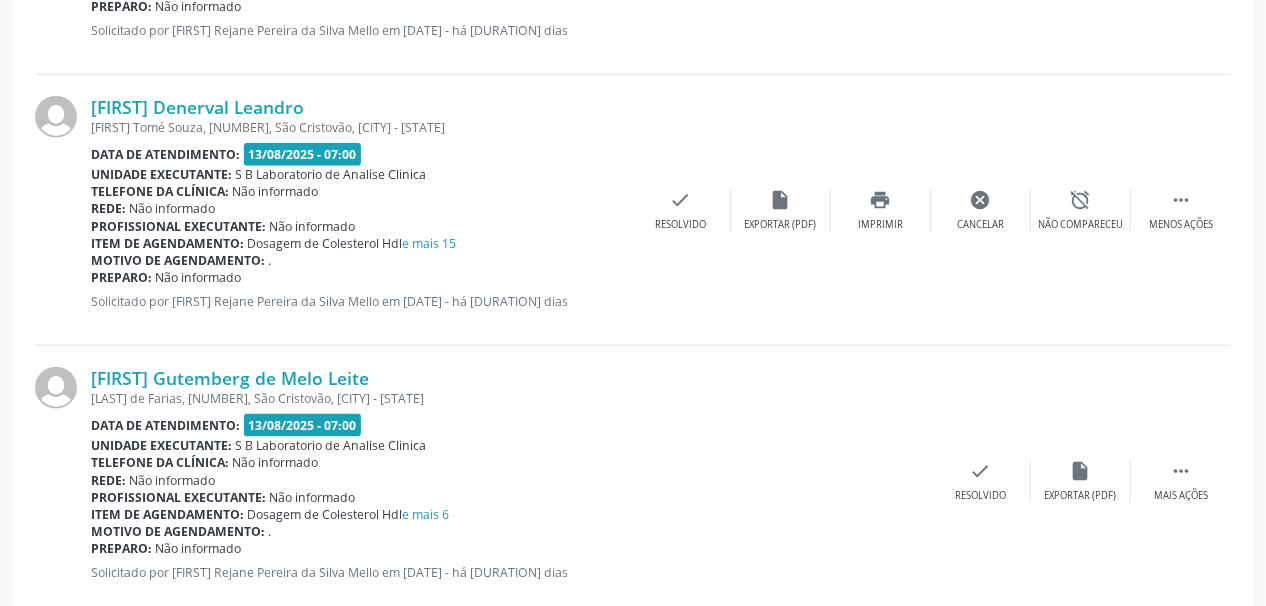 scroll, scrollTop: 876, scrollLeft: 0, axis: vertical 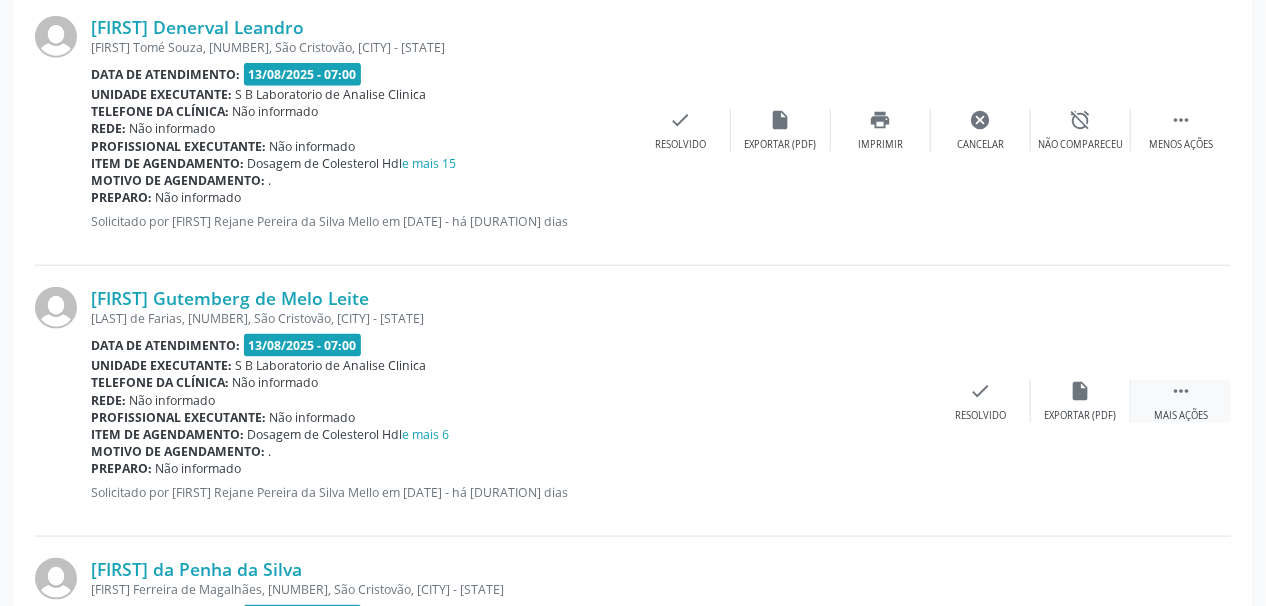 click on "" at bounding box center [1181, 391] 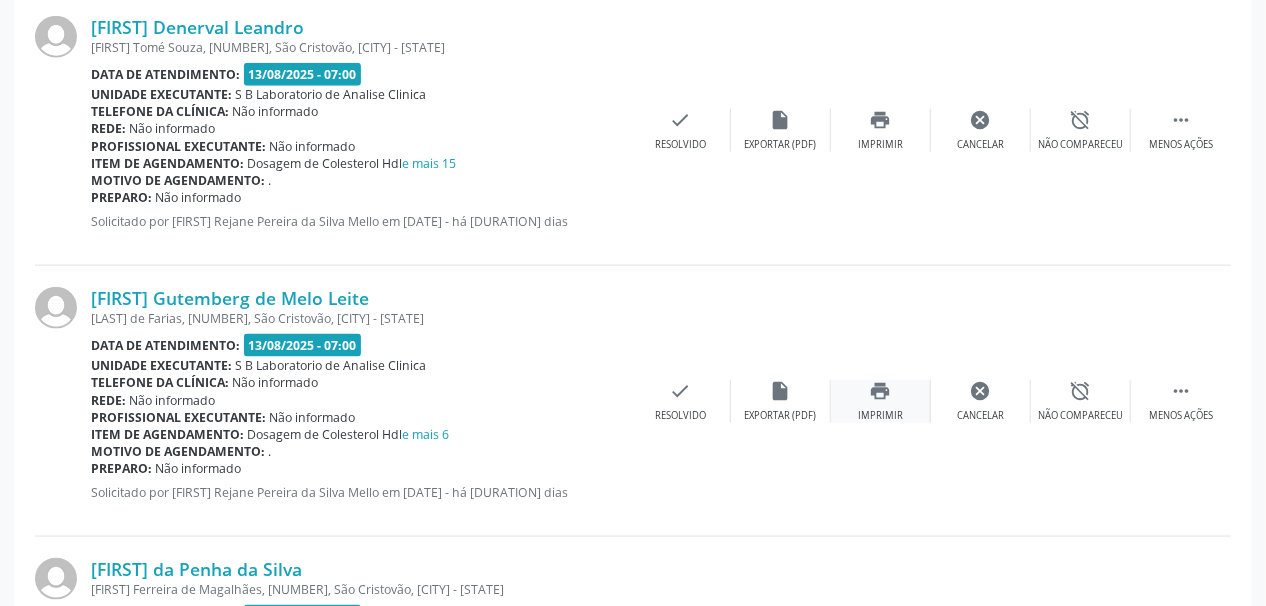 click on "print" at bounding box center (881, 391) 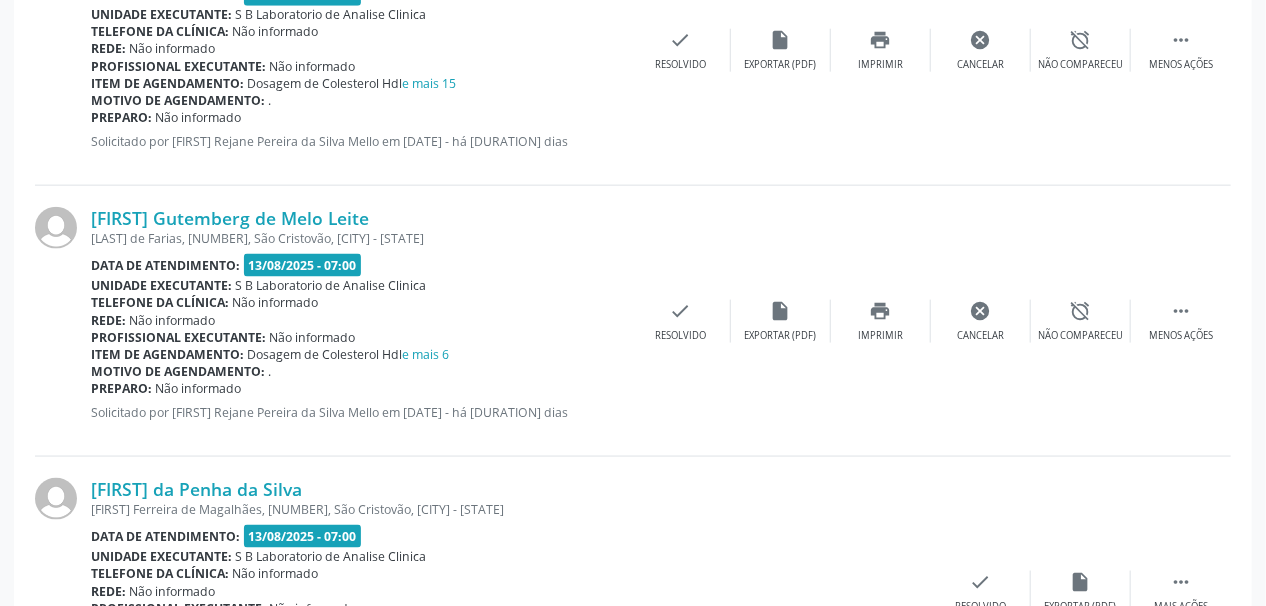 scroll, scrollTop: 1036, scrollLeft: 0, axis: vertical 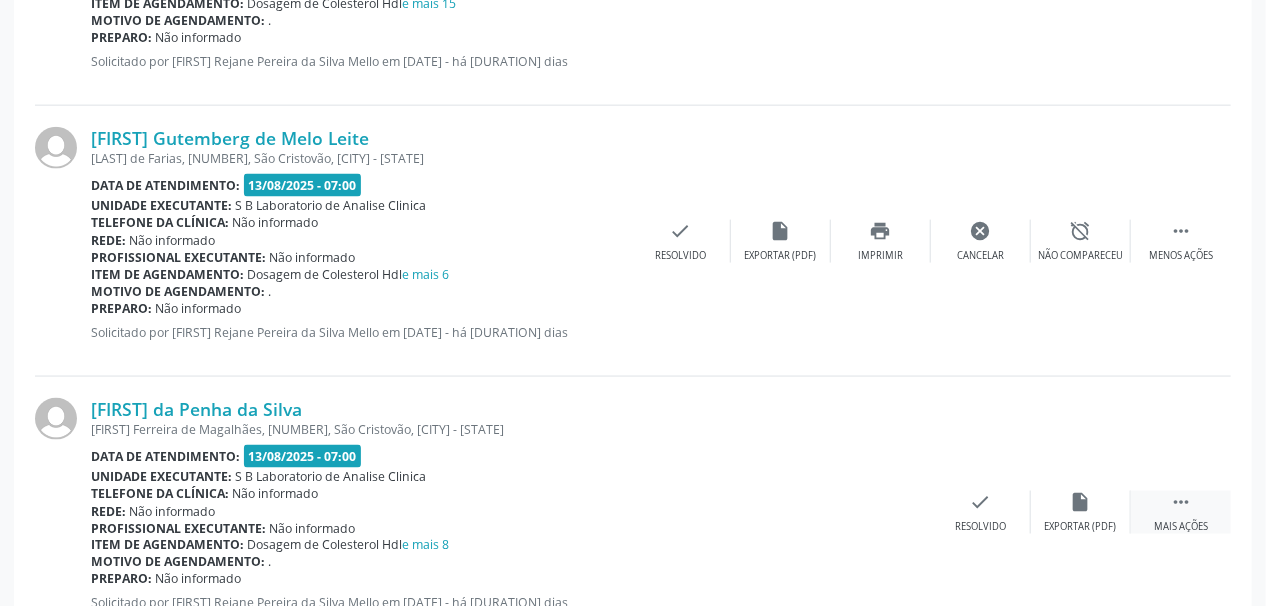 click on "" at bounding box center (1181, 502) 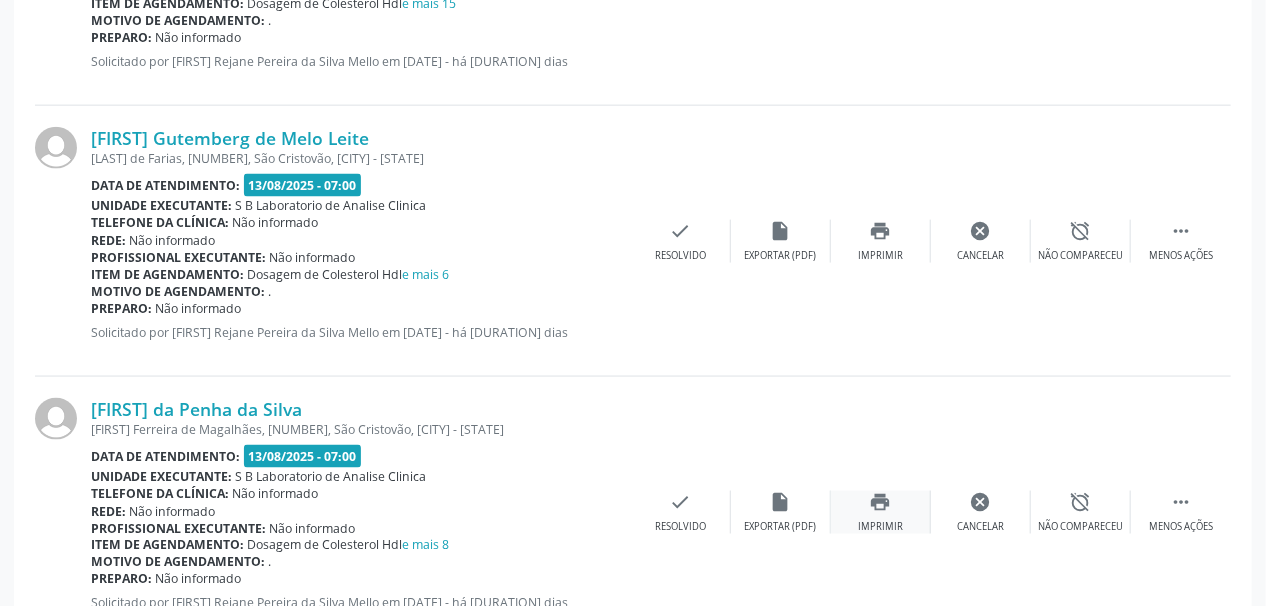 click on "print" at bounding box center (881, 502) 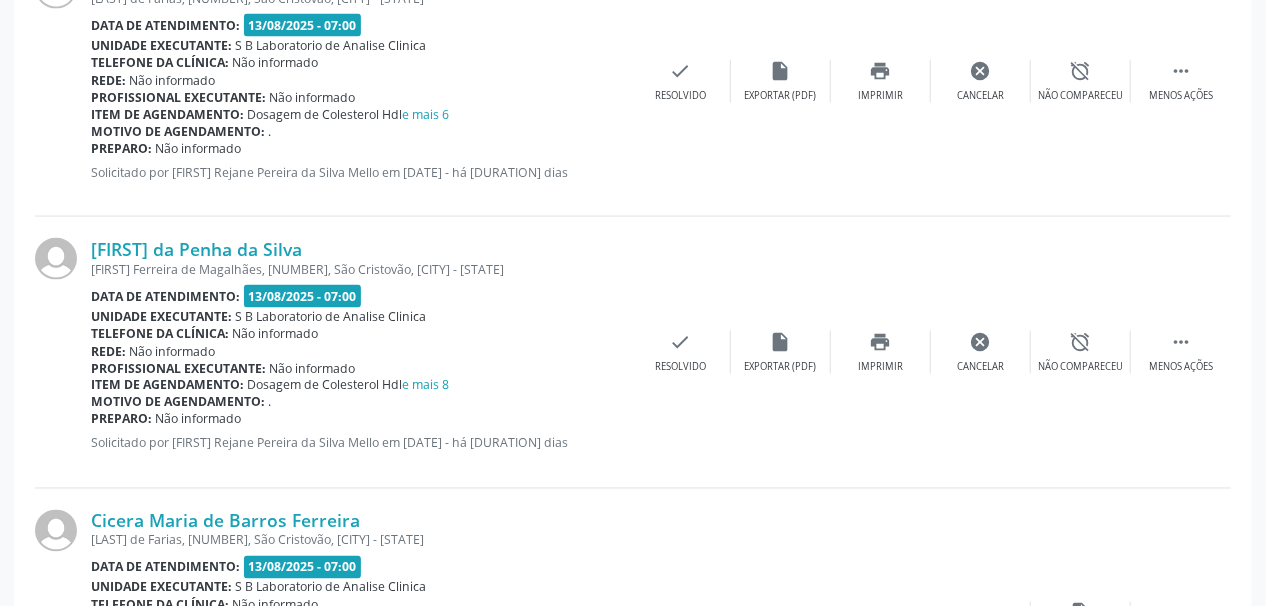 scroll, scrollTop: 1356, scrollLeft: 0, axis: vertical 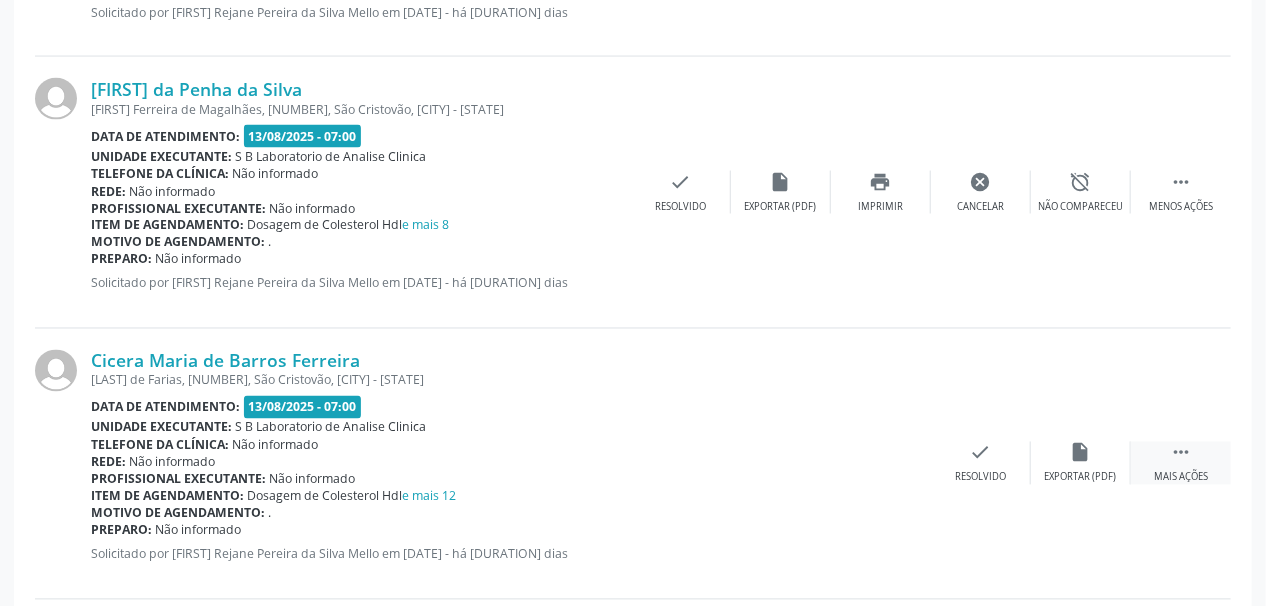 click on "" at bounding box center [1181, 453] 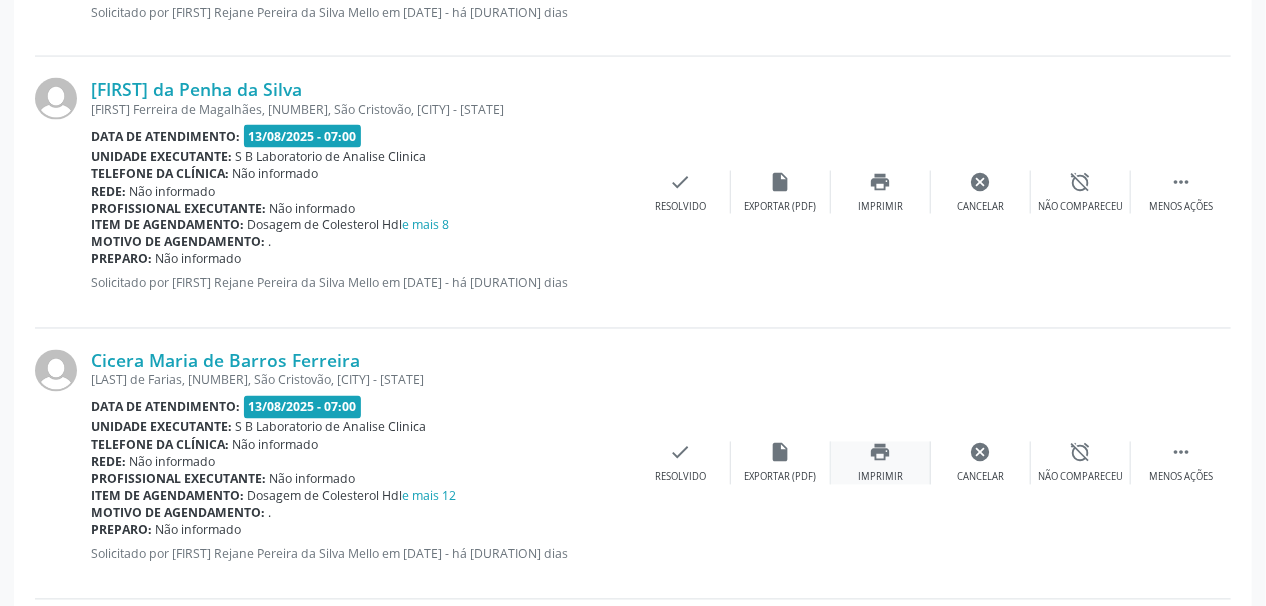 click on "print" at bounding box center [881, 453] 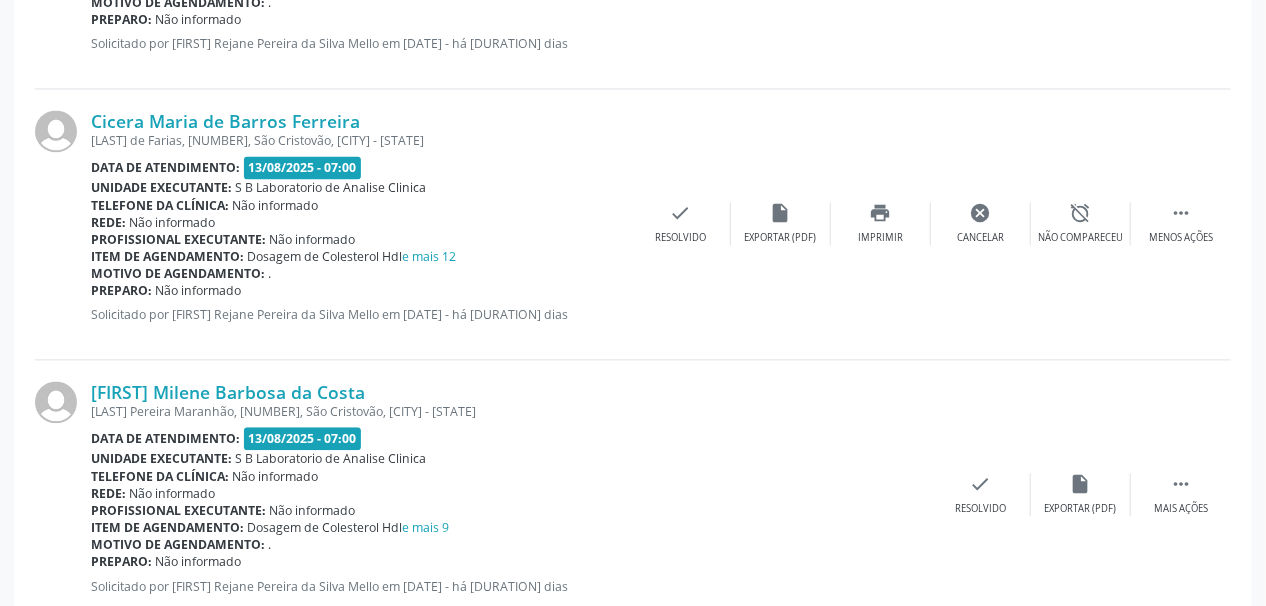 scroll, scrollTop: 1676, scrollLeft: 0, axis: vertical 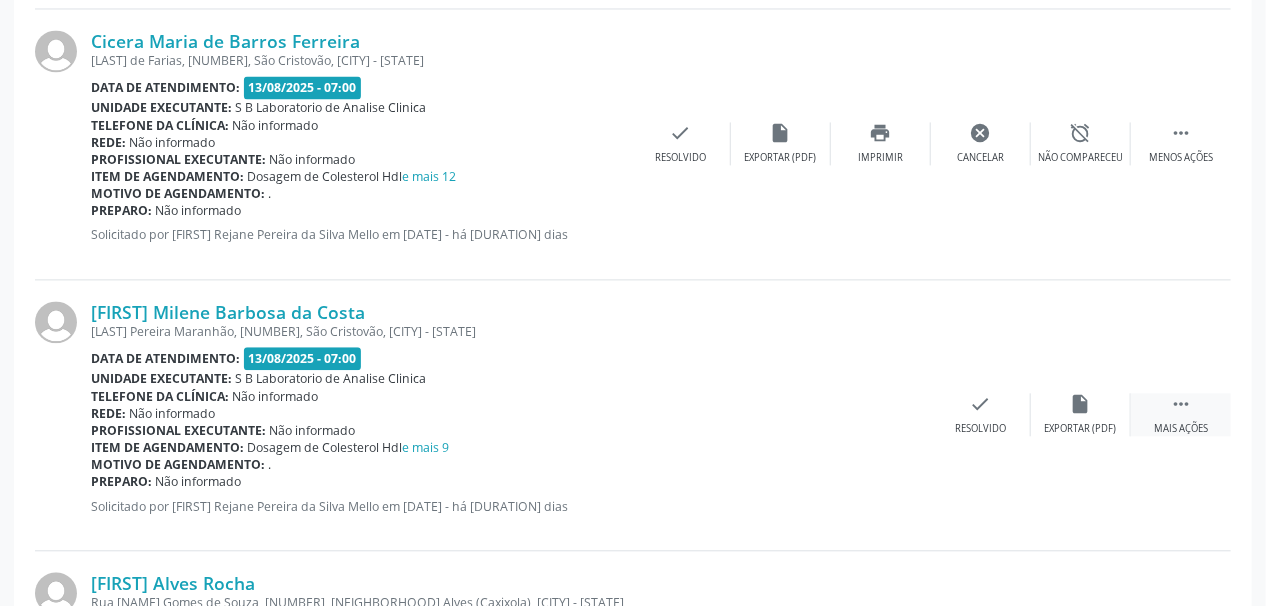 click on "" at bounding box center [1181, 404] 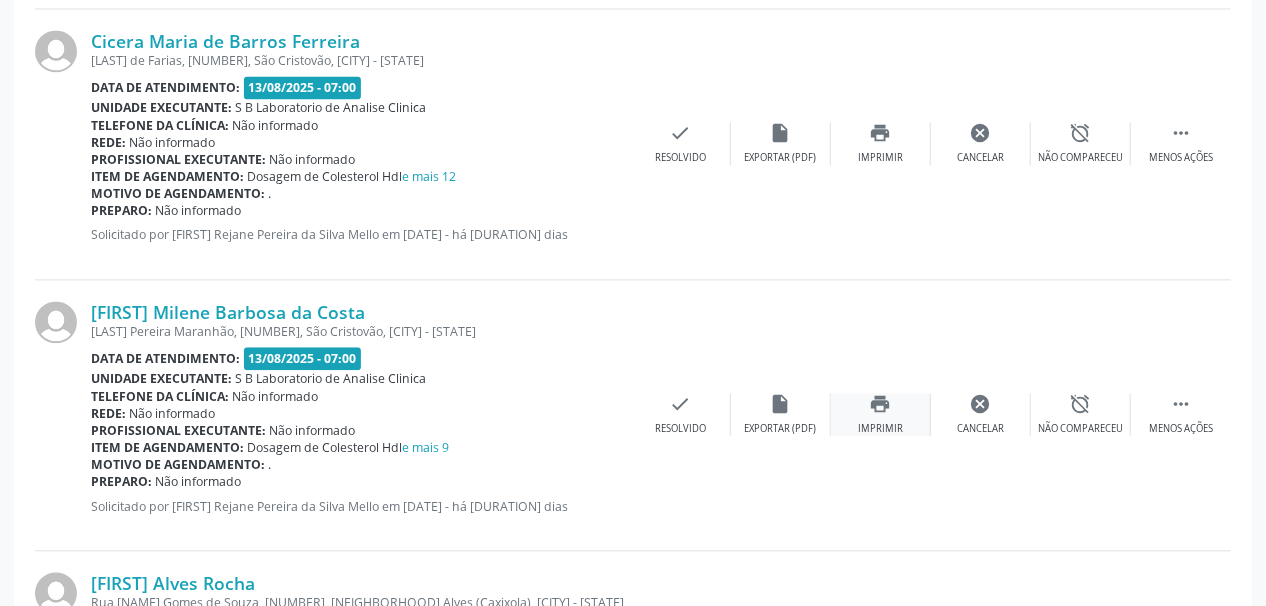 click on "print" at bounding box center (881, 404) 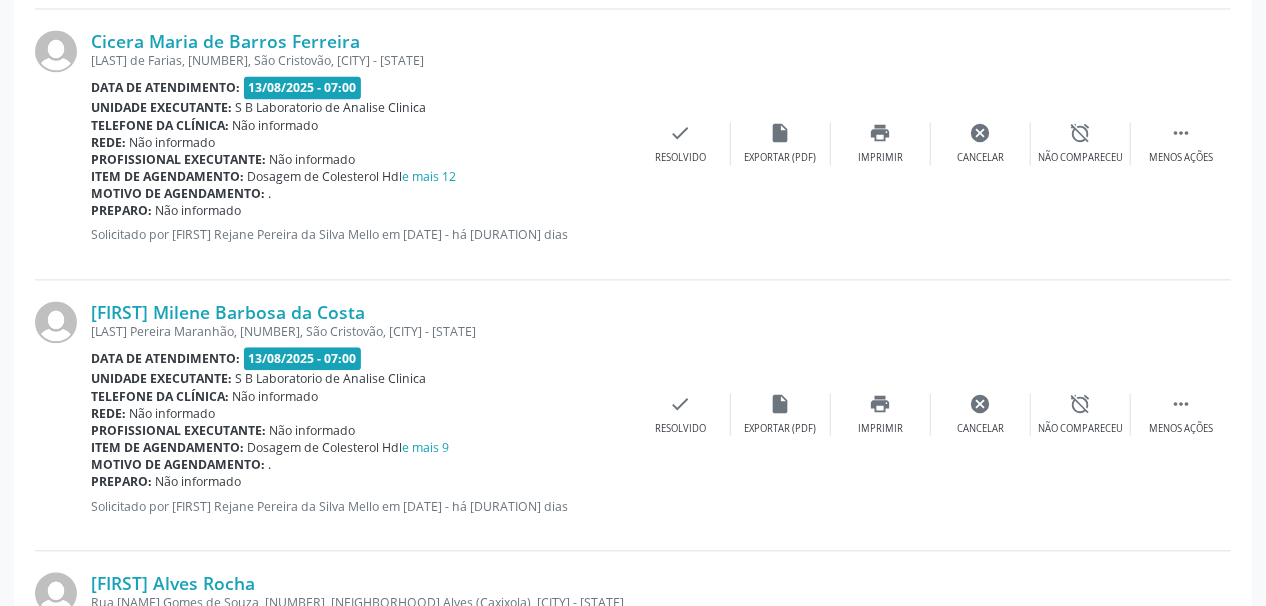 scroll, scrollTop: 1916, scrollLeft: 0, axis: vertical 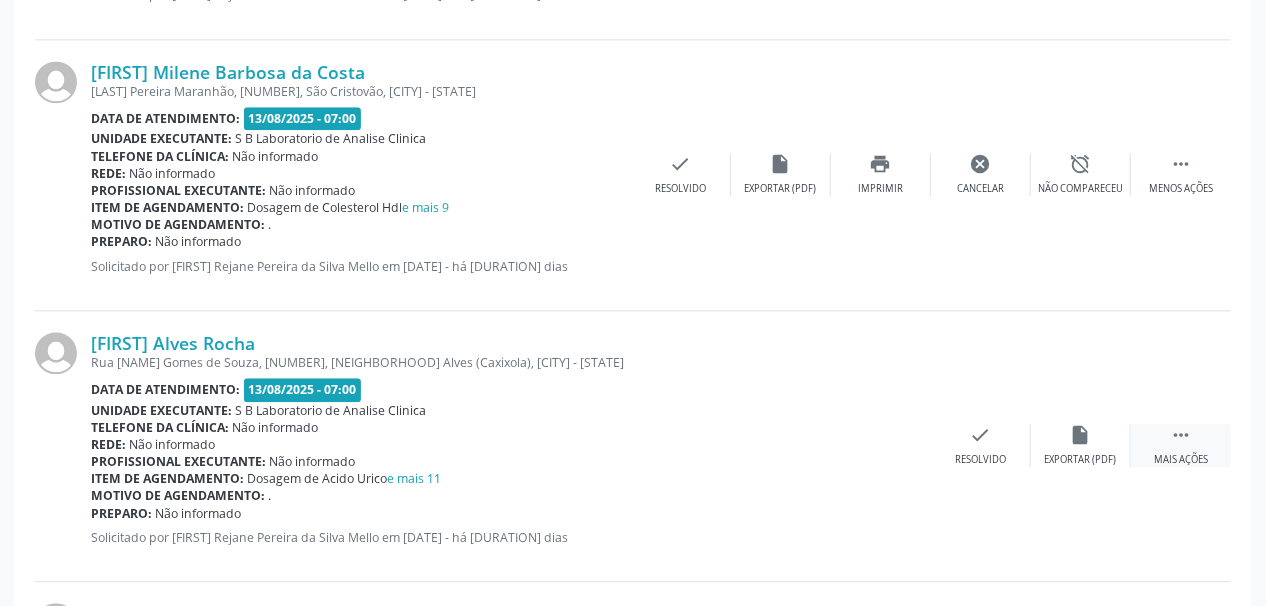 click on "
Mais ações" at bounding box center [1181, 445] 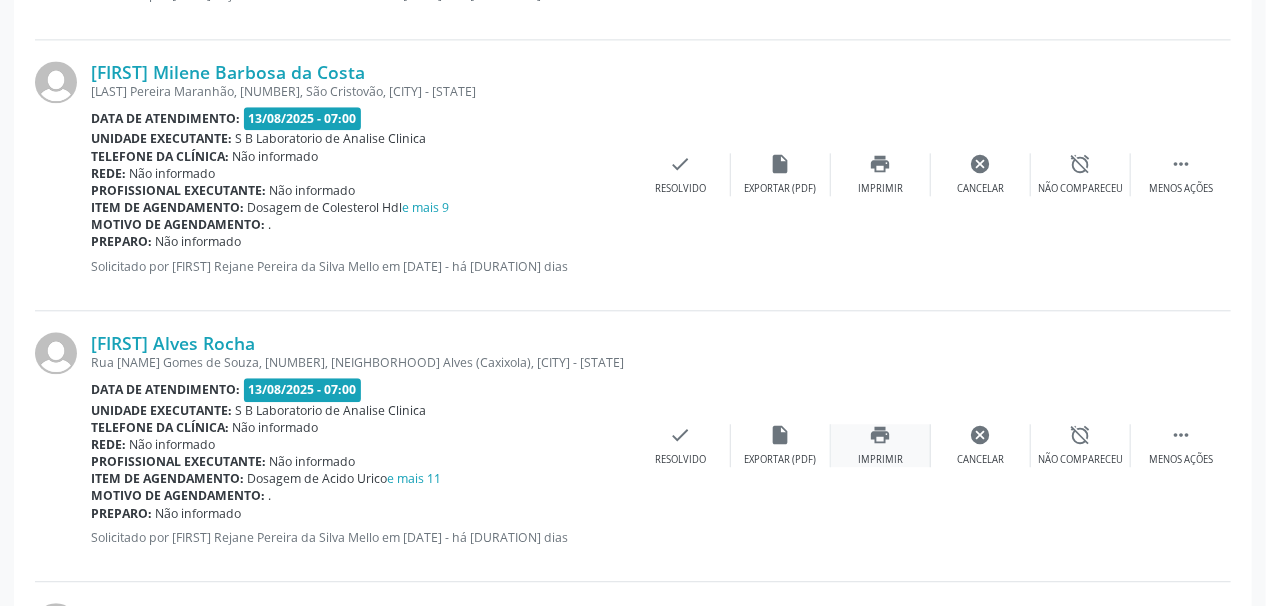 click on "print
Imprimir" at bounding box center [881, 445] 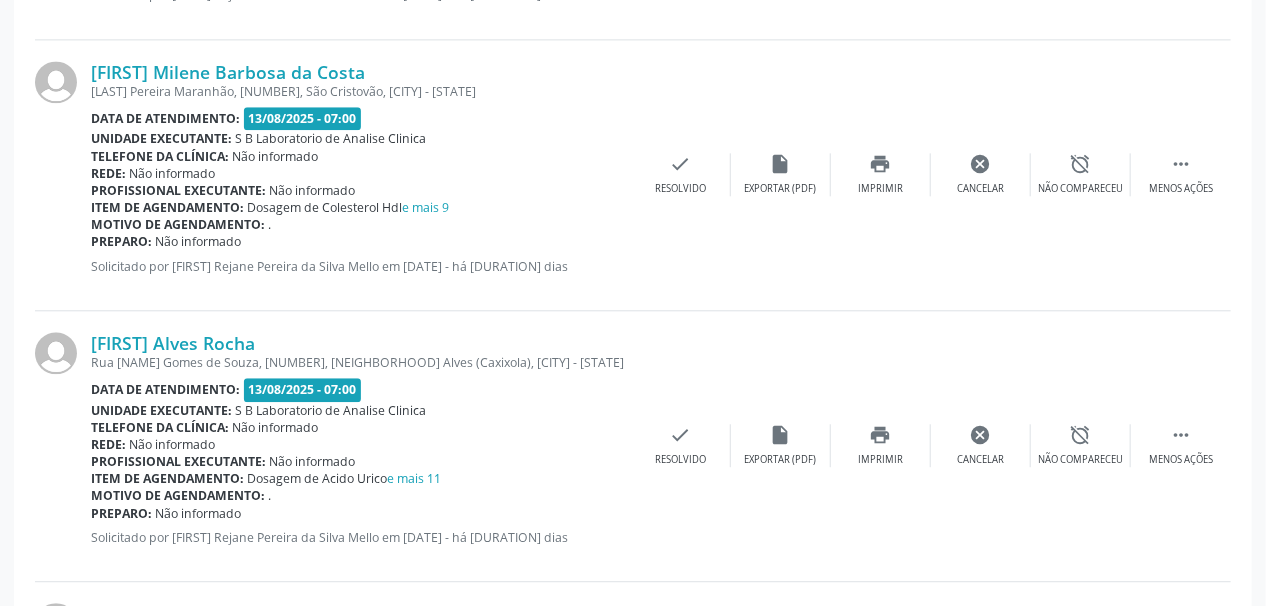scroll, scrollTop: 2316, scrollLeft: 0, axis: vertical 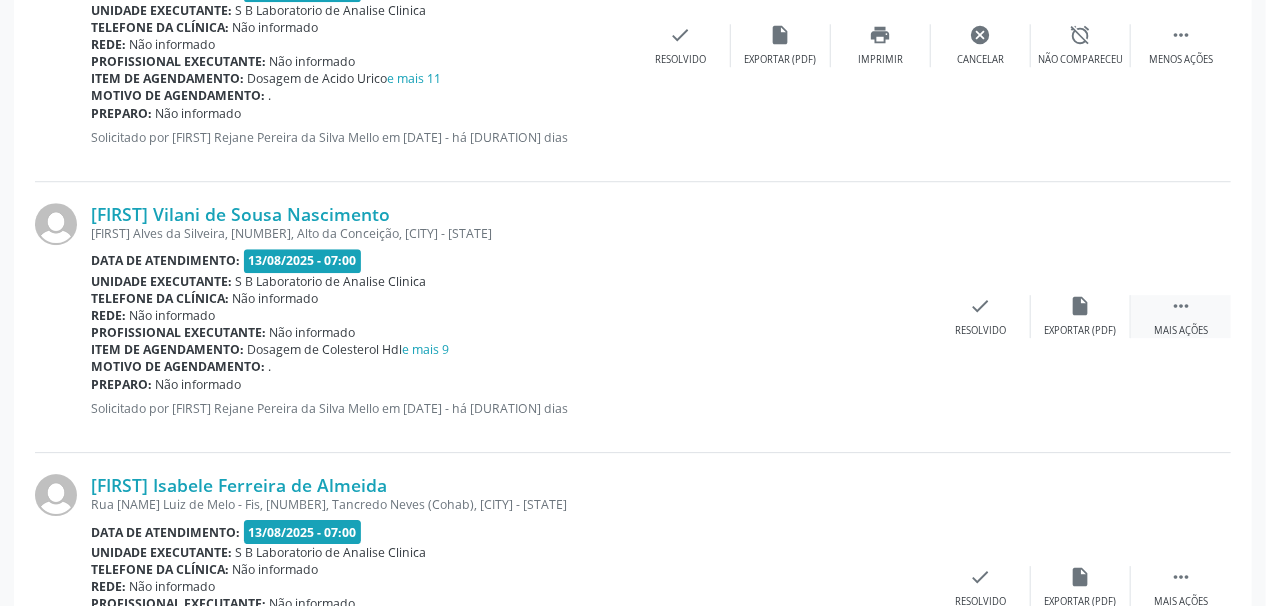 click on "Mais ações" at bounding box center (1181, 331) 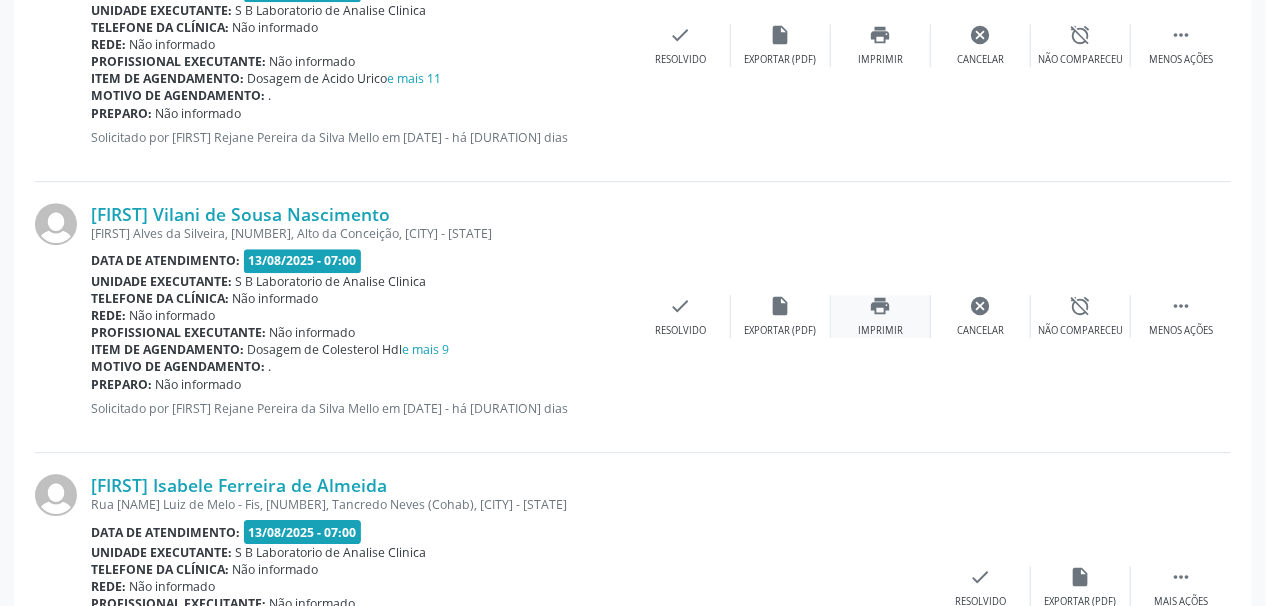 click on "print
Imprimir" at bounding box center (881, 316) 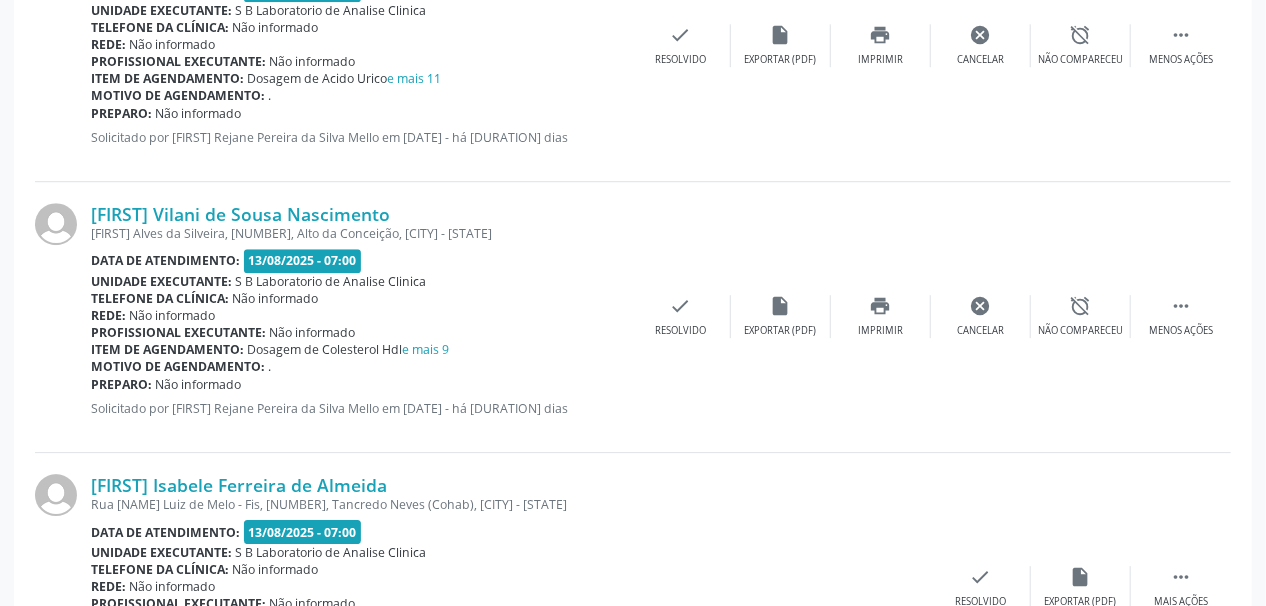 scroll, scrollTop: 2556, scrollLeft: 0, axis: vertical 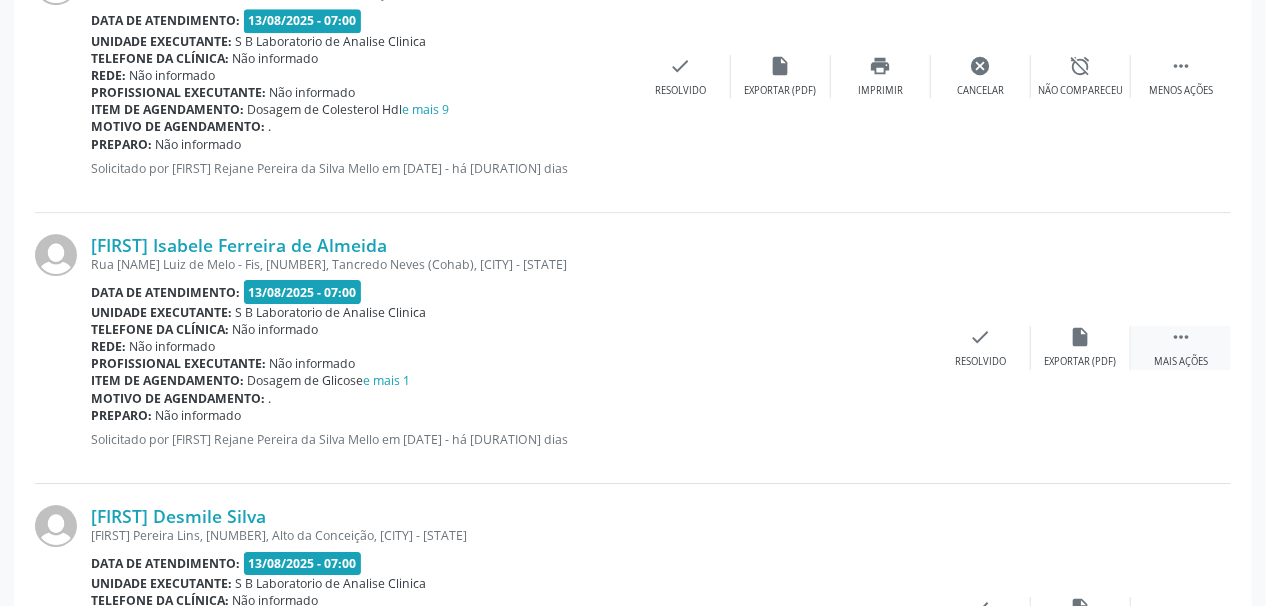 click on "
Mais ações" at bounding box center [1181, 347] 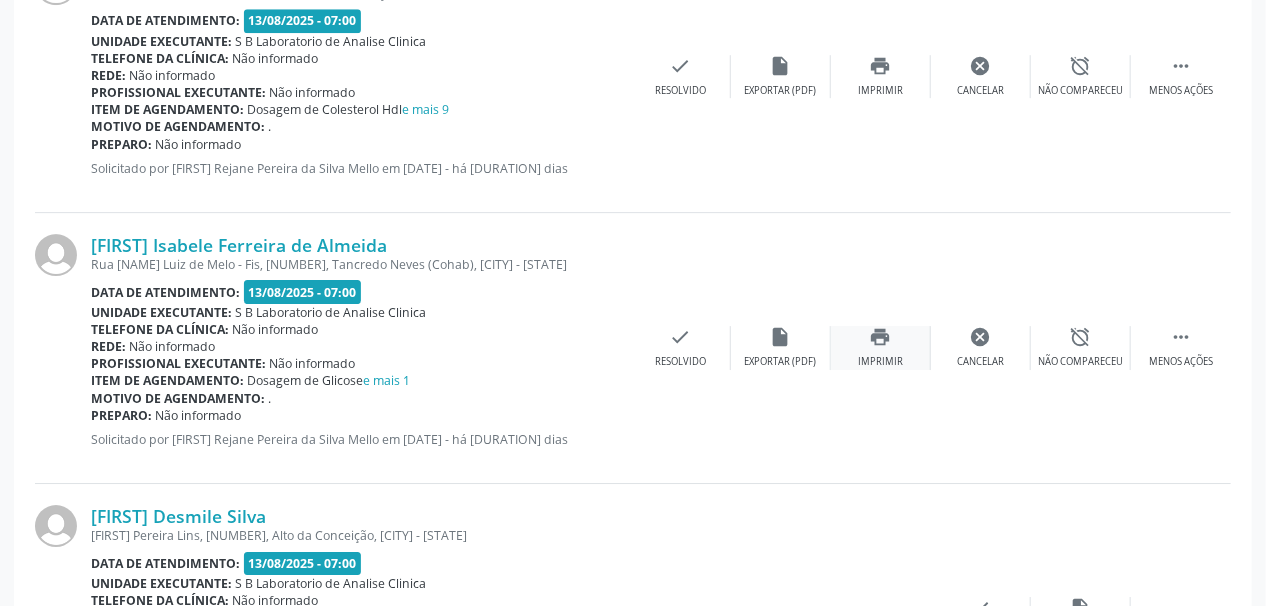 click on "print
Imprimir" at bounding box center [881, 347] 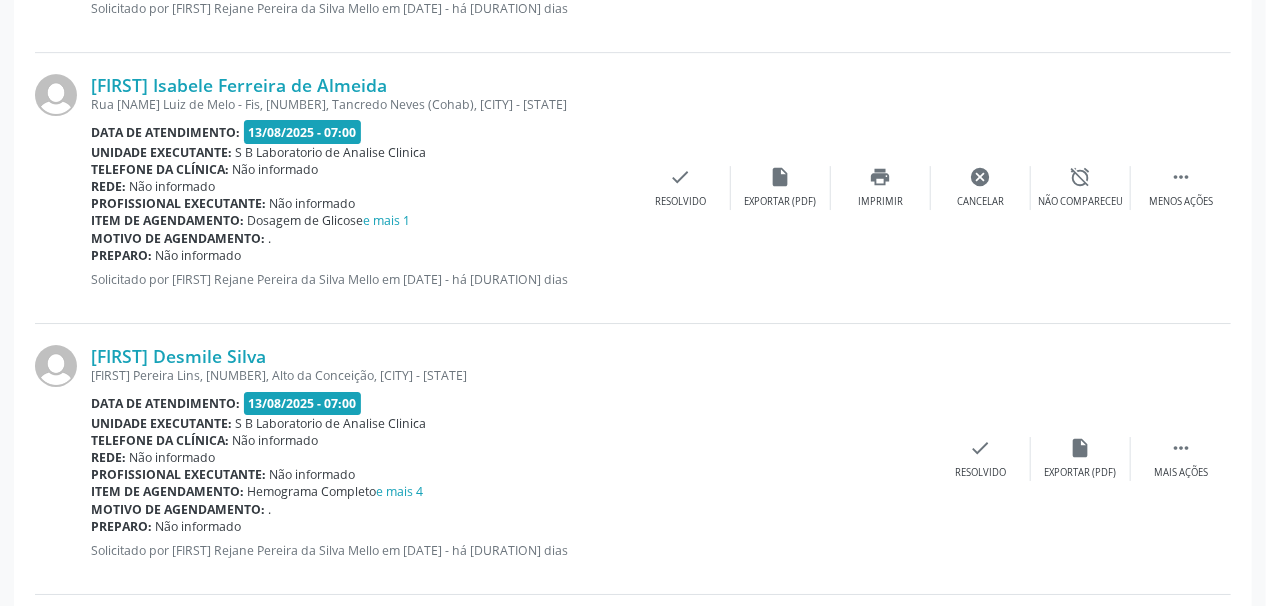 scroll, scrollTop: 2876, scrollLeft: 0, axis: vertical 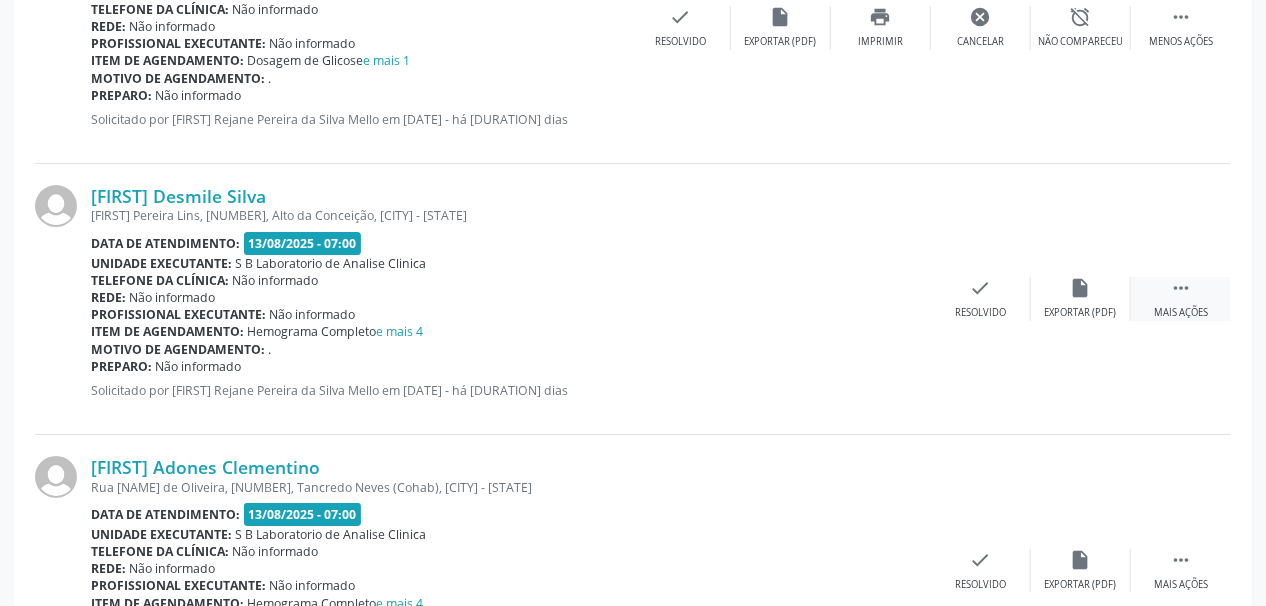 click on "
Mais ações" at bounding box center [1181, 298] 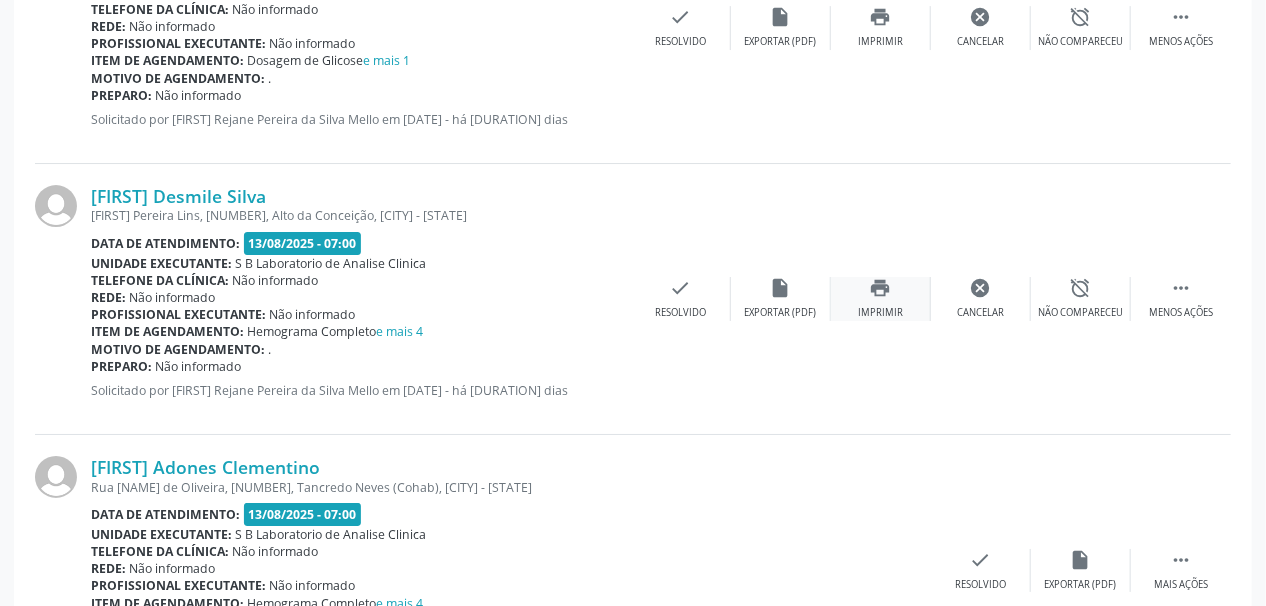 click on "print
Imprimir" at bounding box center [881, 298] 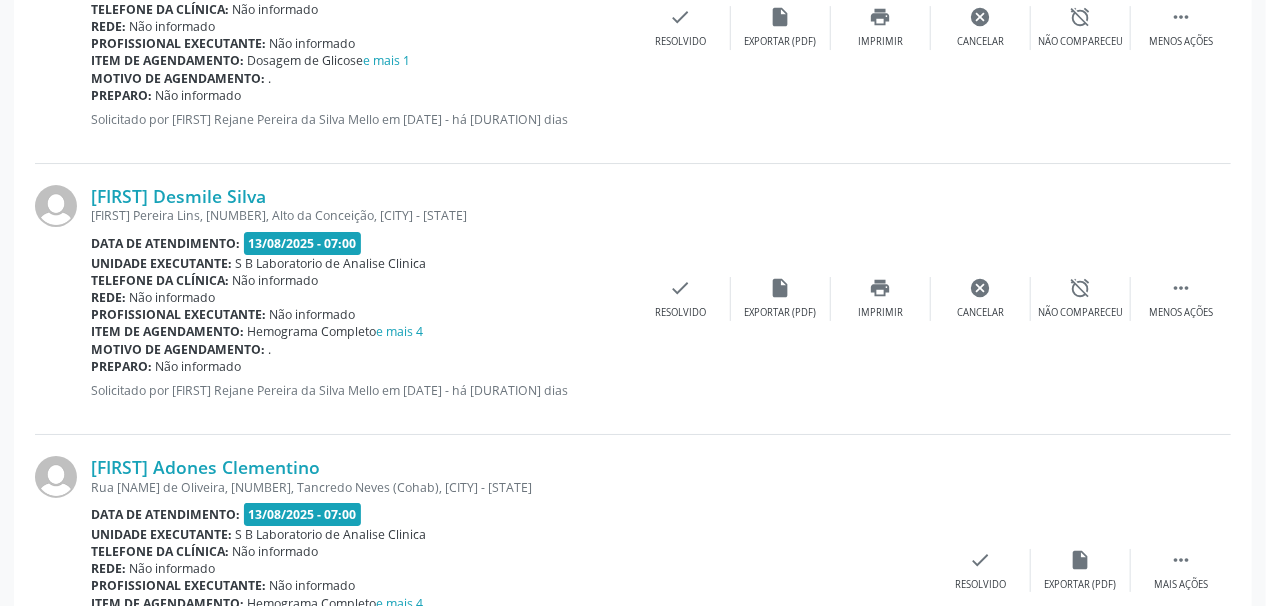 scroll, scrollTop: 3036, scrollLeft: 0, axis: vertical 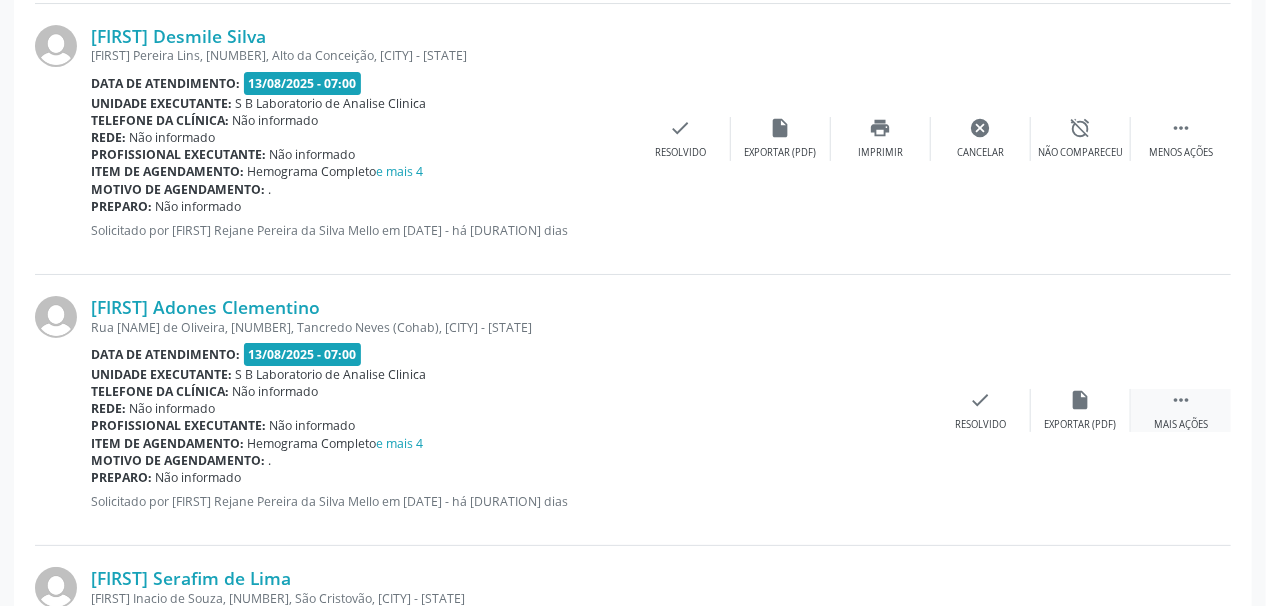click on "" at bounding box center (1181, 400) 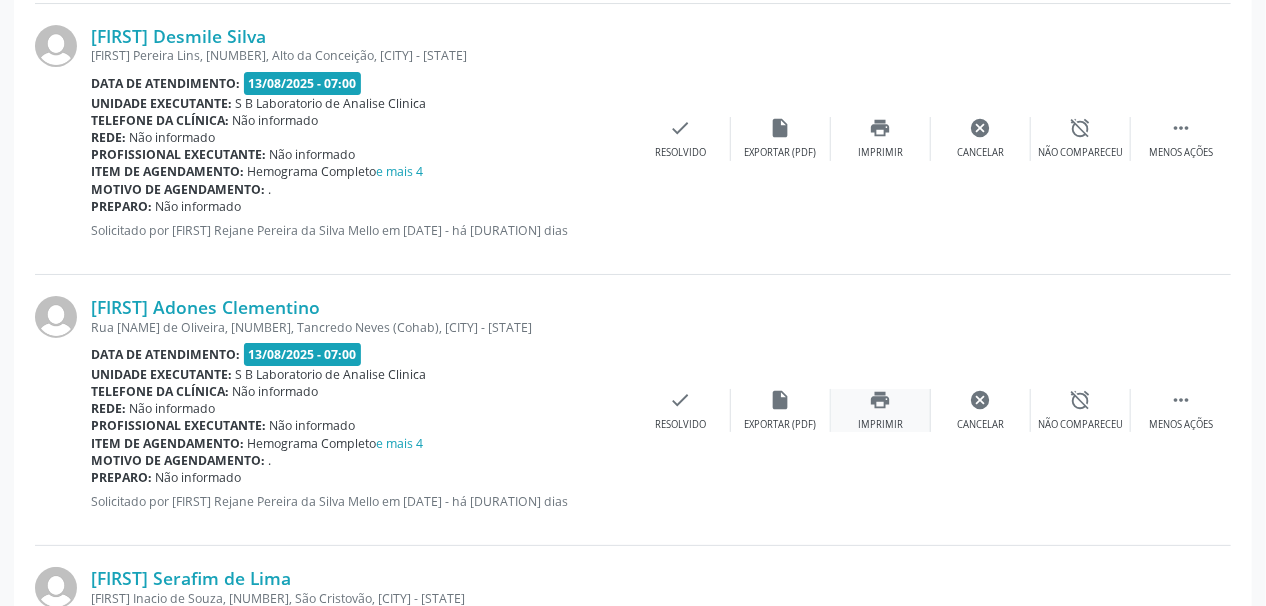 click on "print" at bounding box center [881, 400] 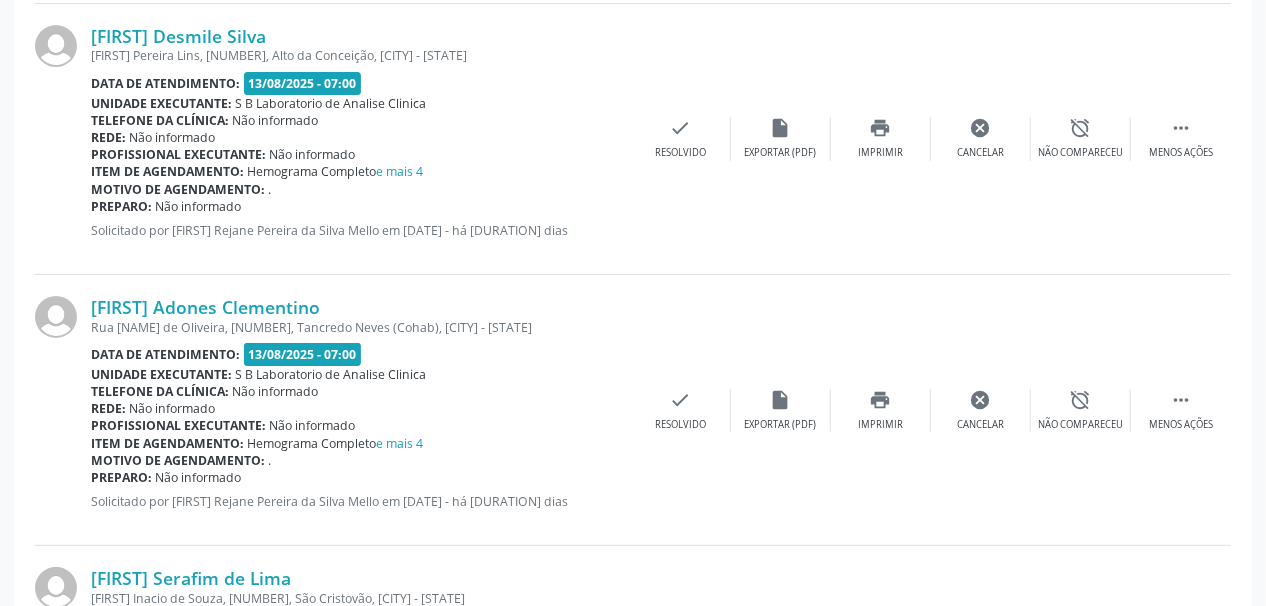 scroll, scrollTop: 3278, scrollLeft: 0, axis: vertical 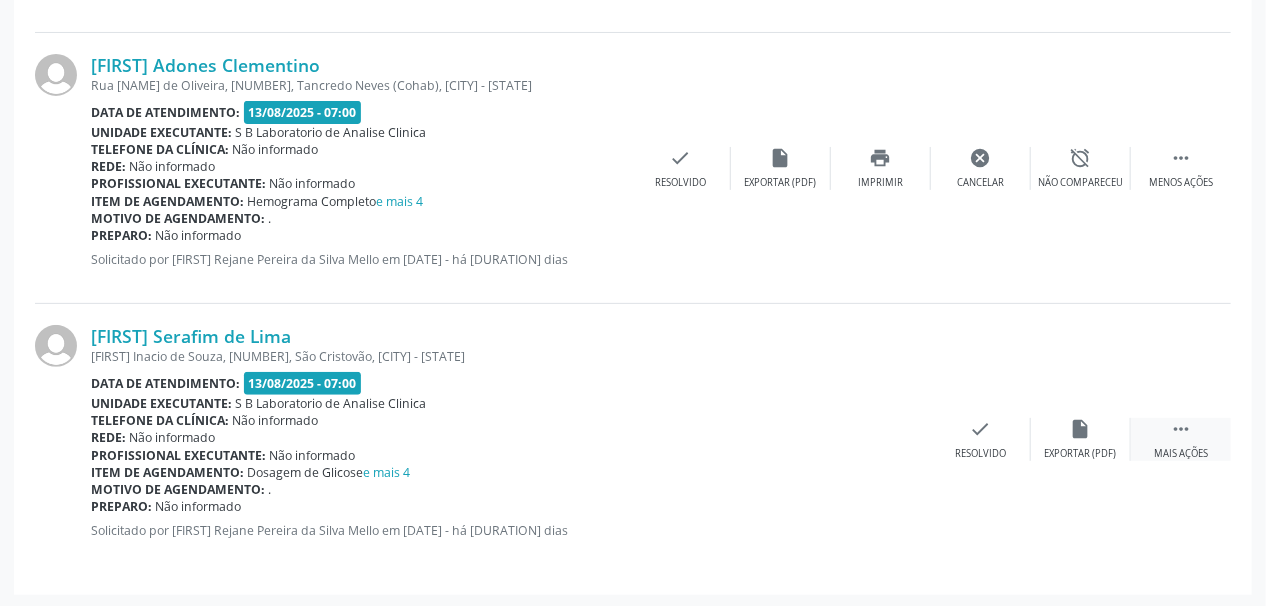 click on "
Mais ações" at bounding box center (1181, 439) 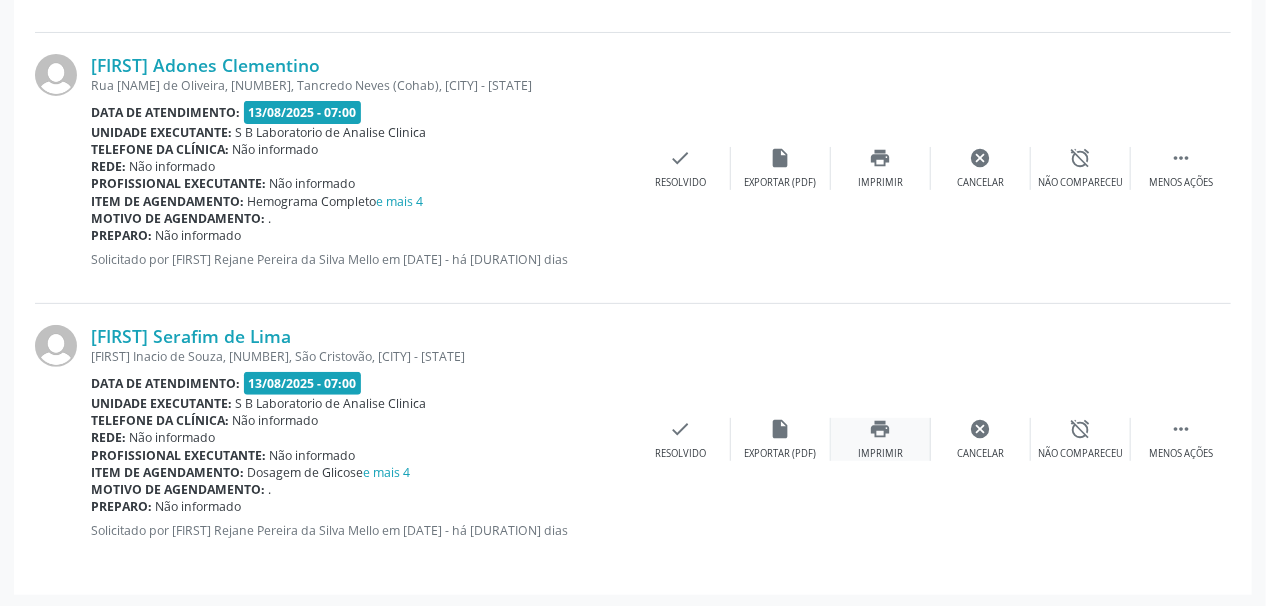 click on "print
Imprimir" at bounding box center (881, 439) 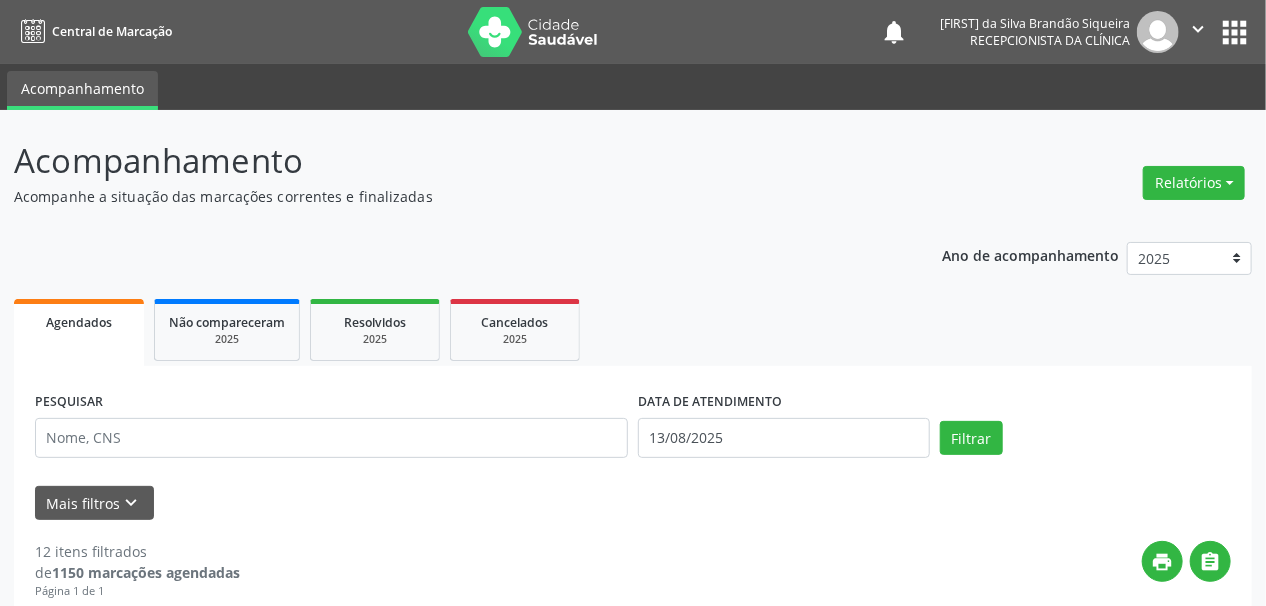 scroll, scrollTop: 320, scrollLeft: 0, axis: vertical 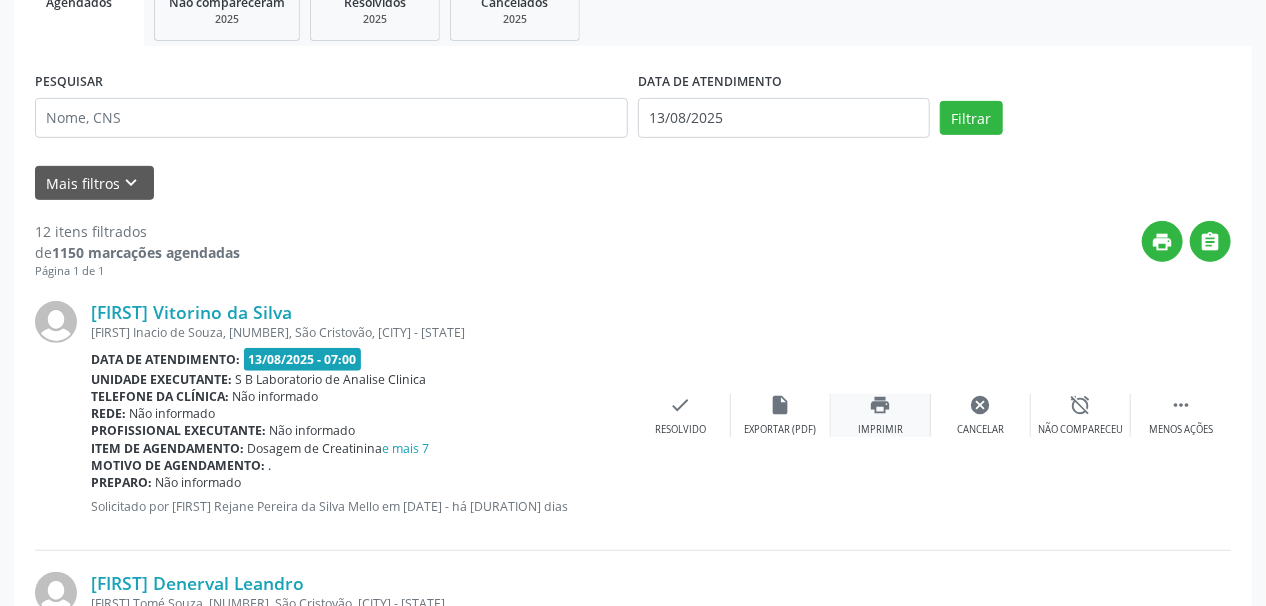 click on "print
Imprimir" at bounding box center (881, 415) 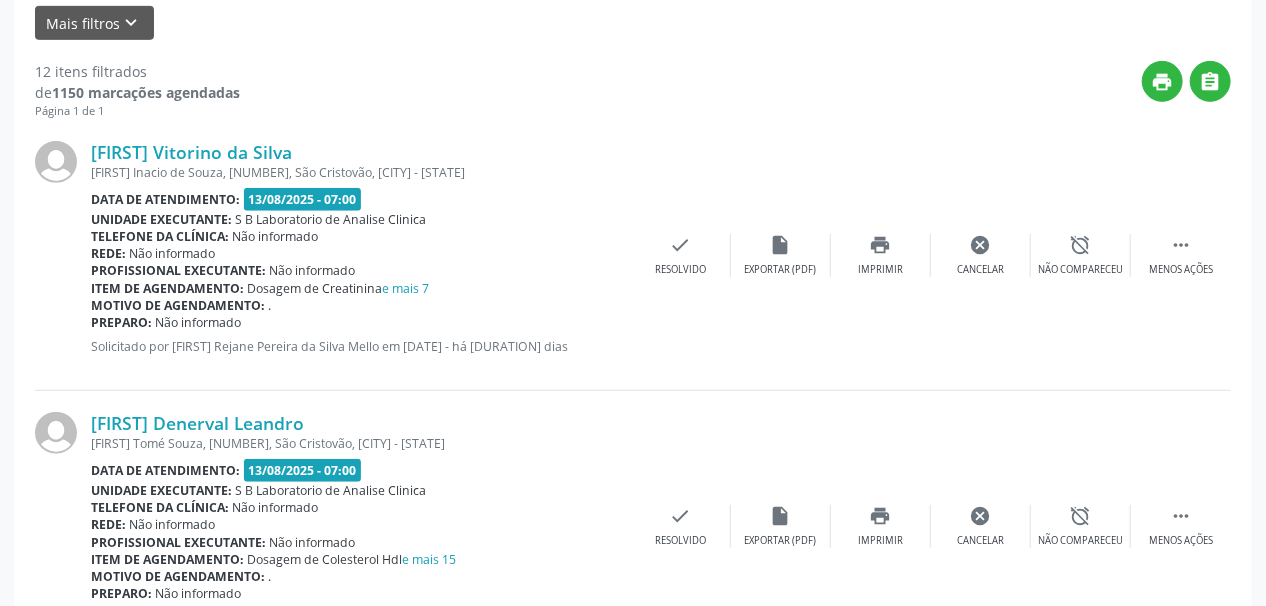 scroll, scrollTop: 560, scrollLeft: 0, axis: vertical 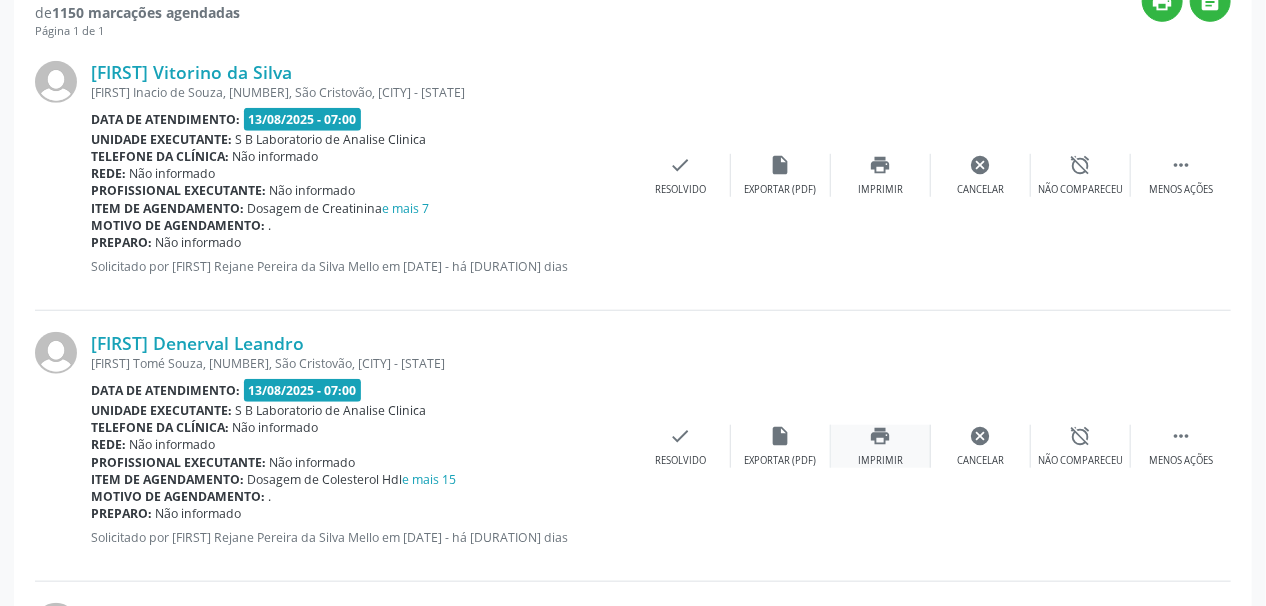 click on "print" at bounding box center (881, 436) 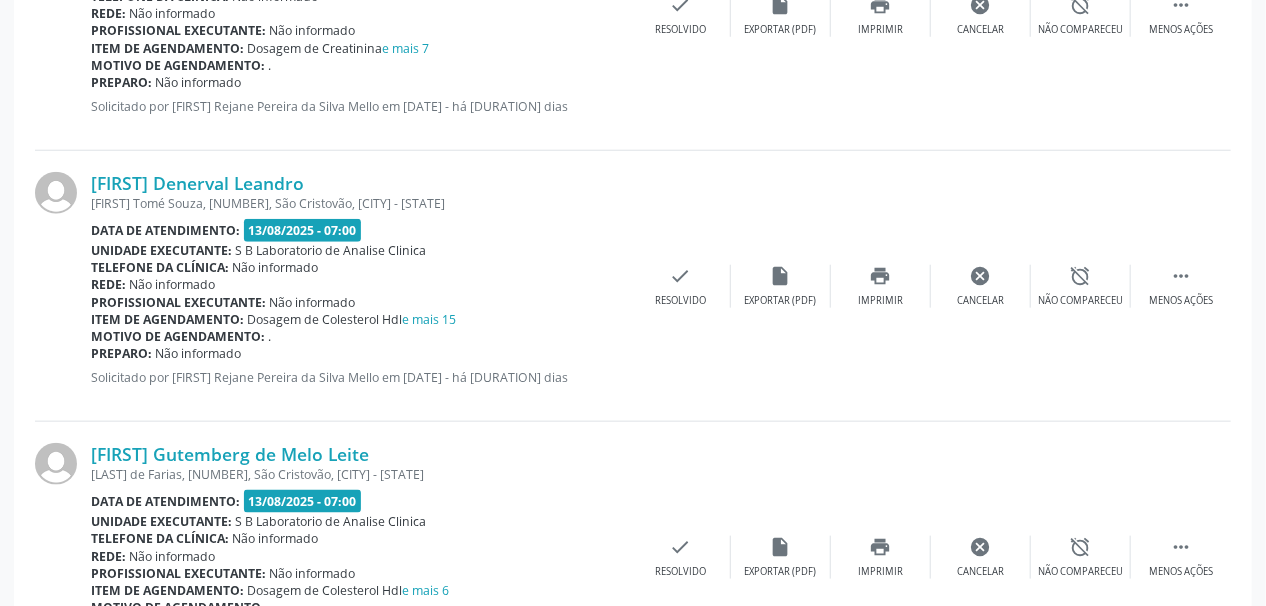 scroll, scrollTop: 800, scrollLeft: 0, axis: vertical 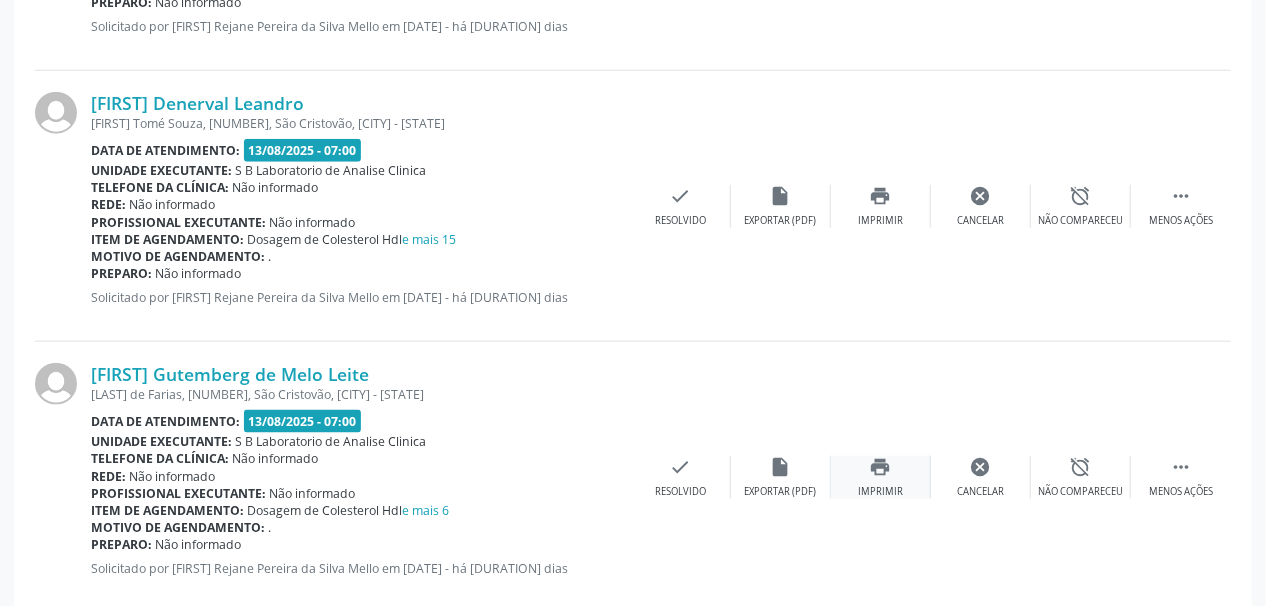 click on "print" at bounding box center [881, 467] 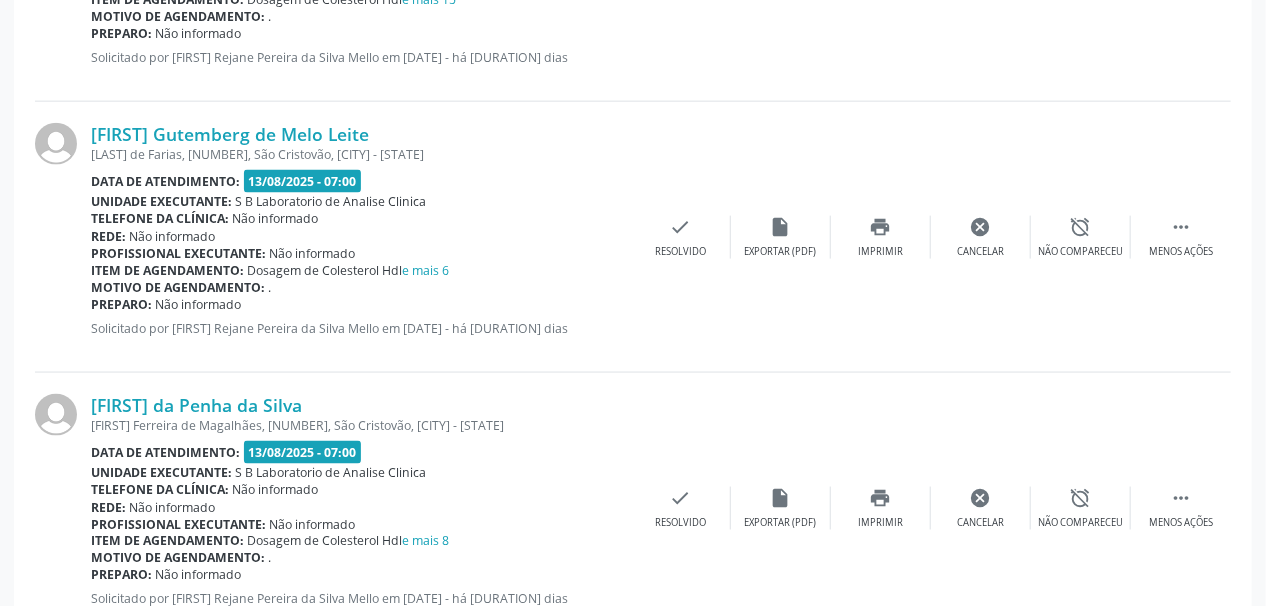 scroll, scrollTop: 1200, scrollLeft: 0, axis: vertical 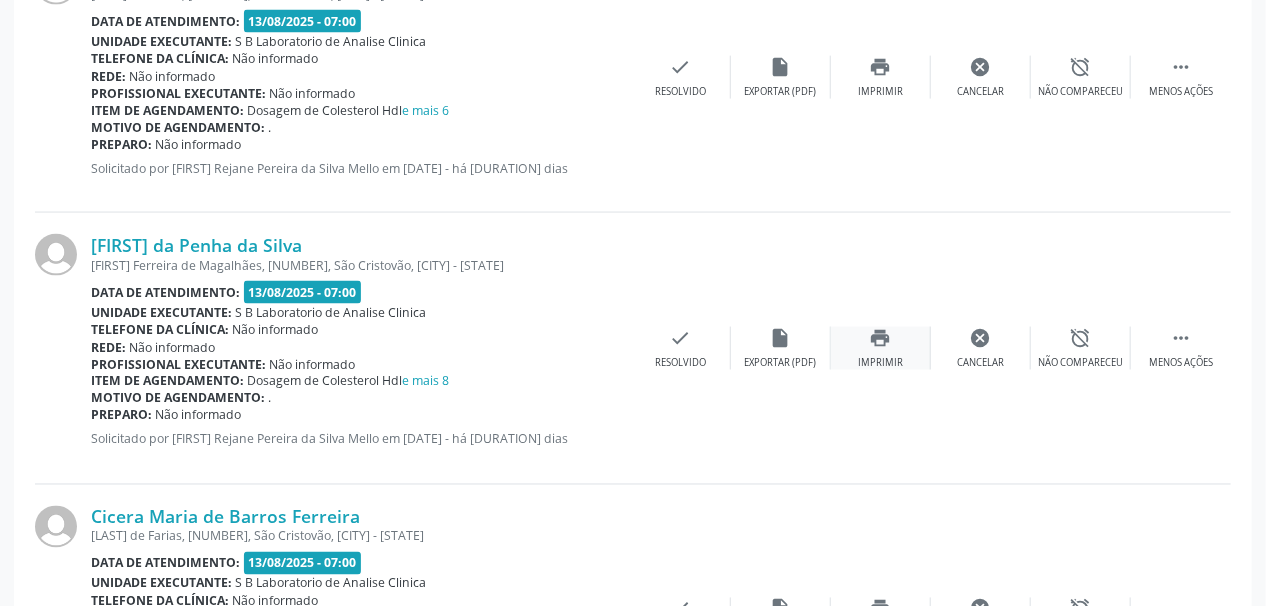 click on "print" at bounding box center (881, 338) 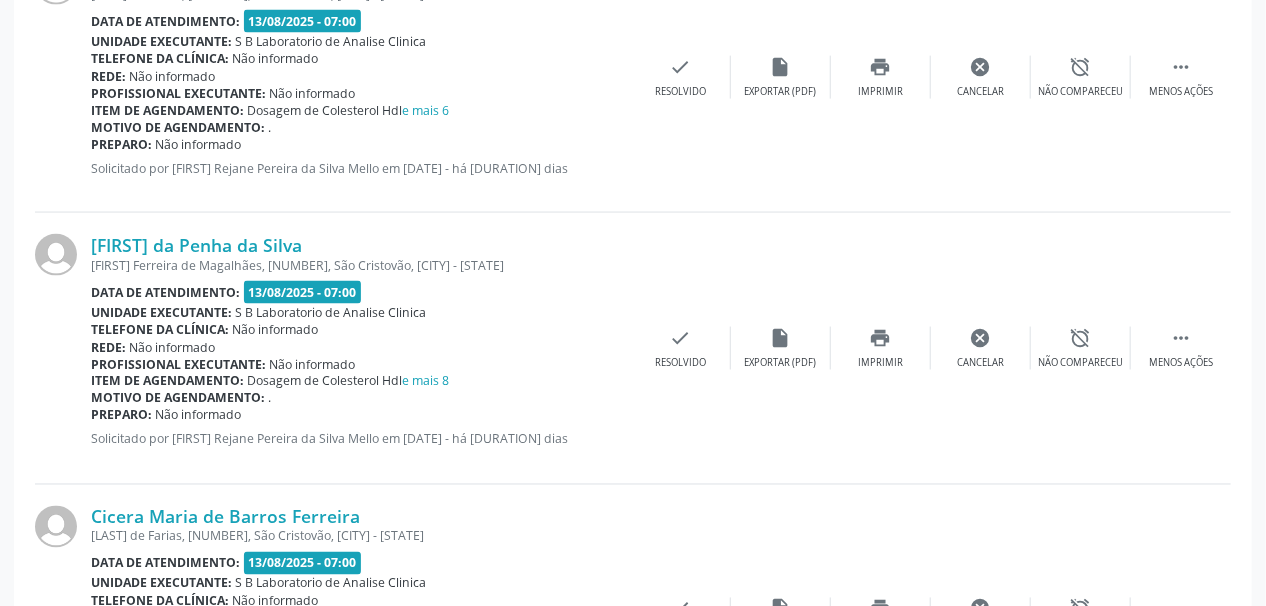 scroll, scrollTop: 1360, scrollLeft: 0, axis: vertical 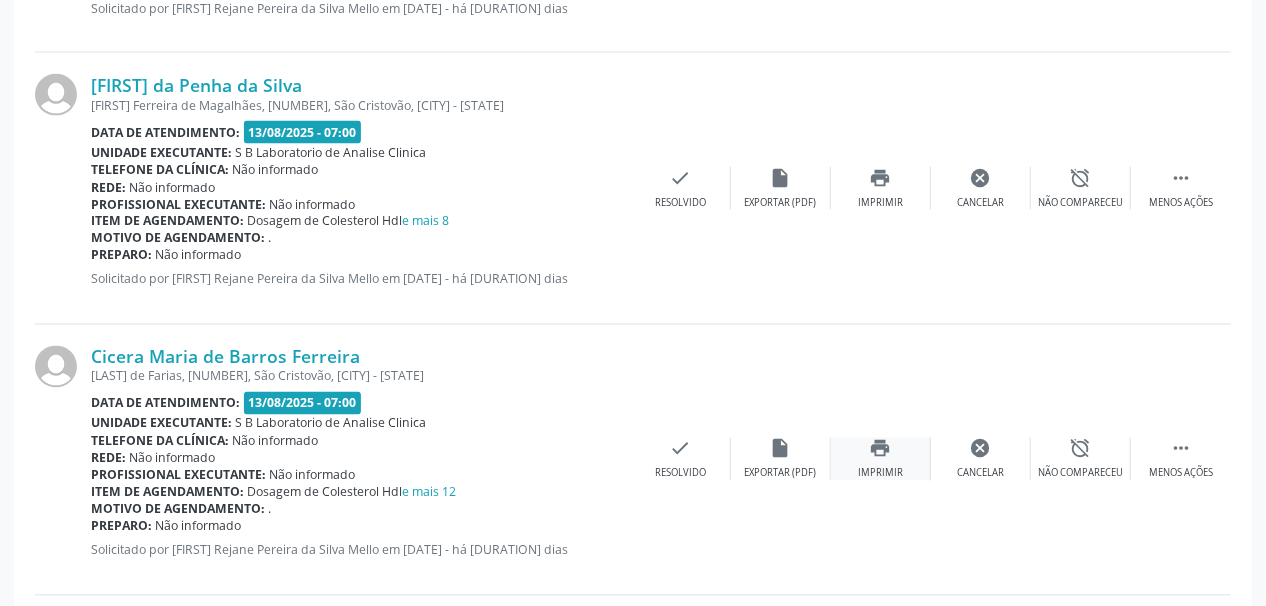 click on "print
Imprimir" at bounding box center [881, 459] 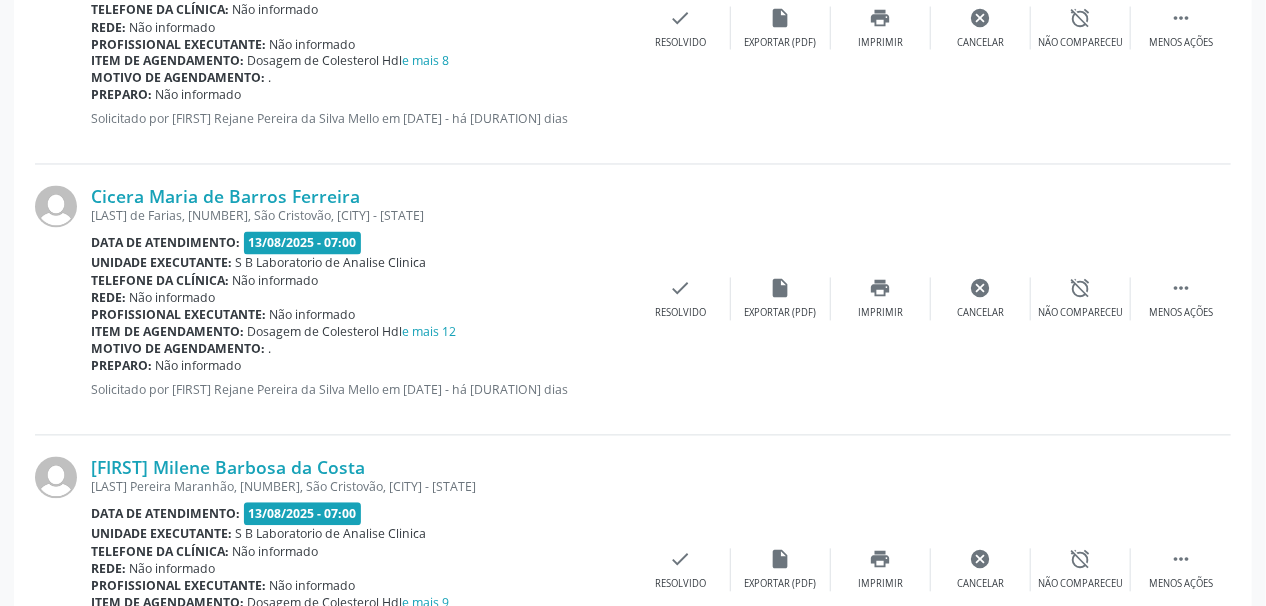 scroll, scrollTop: 1680, scrollLeft: 0, axis: vertical 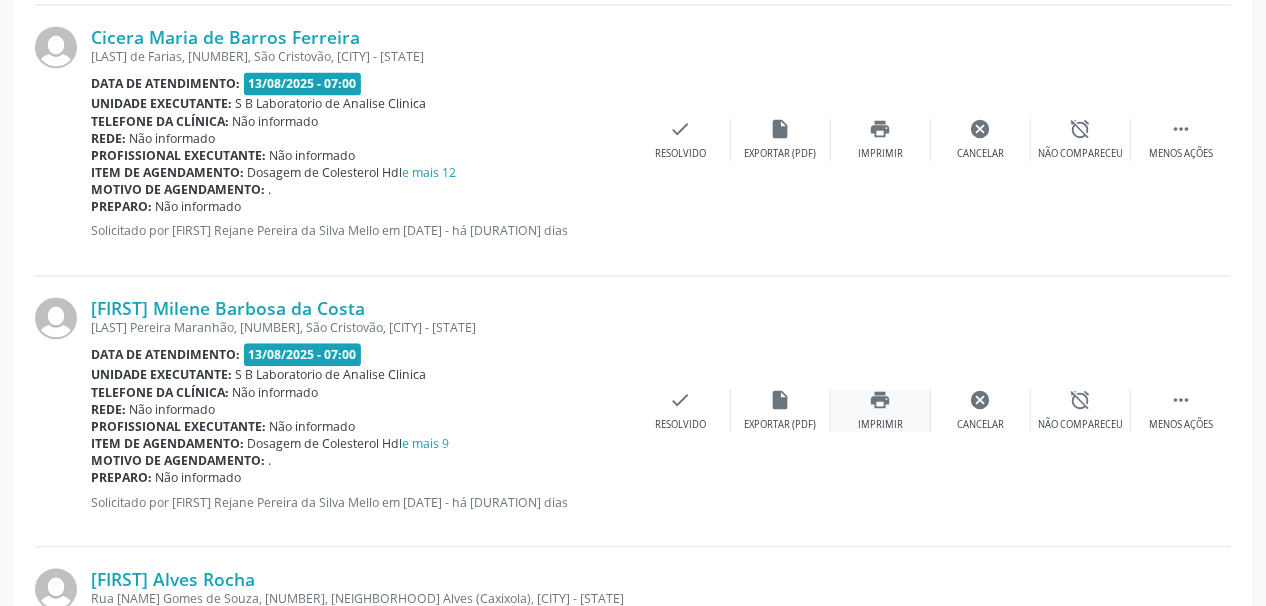 click on "print
Imprimir" at bounding box center (881, 410) 